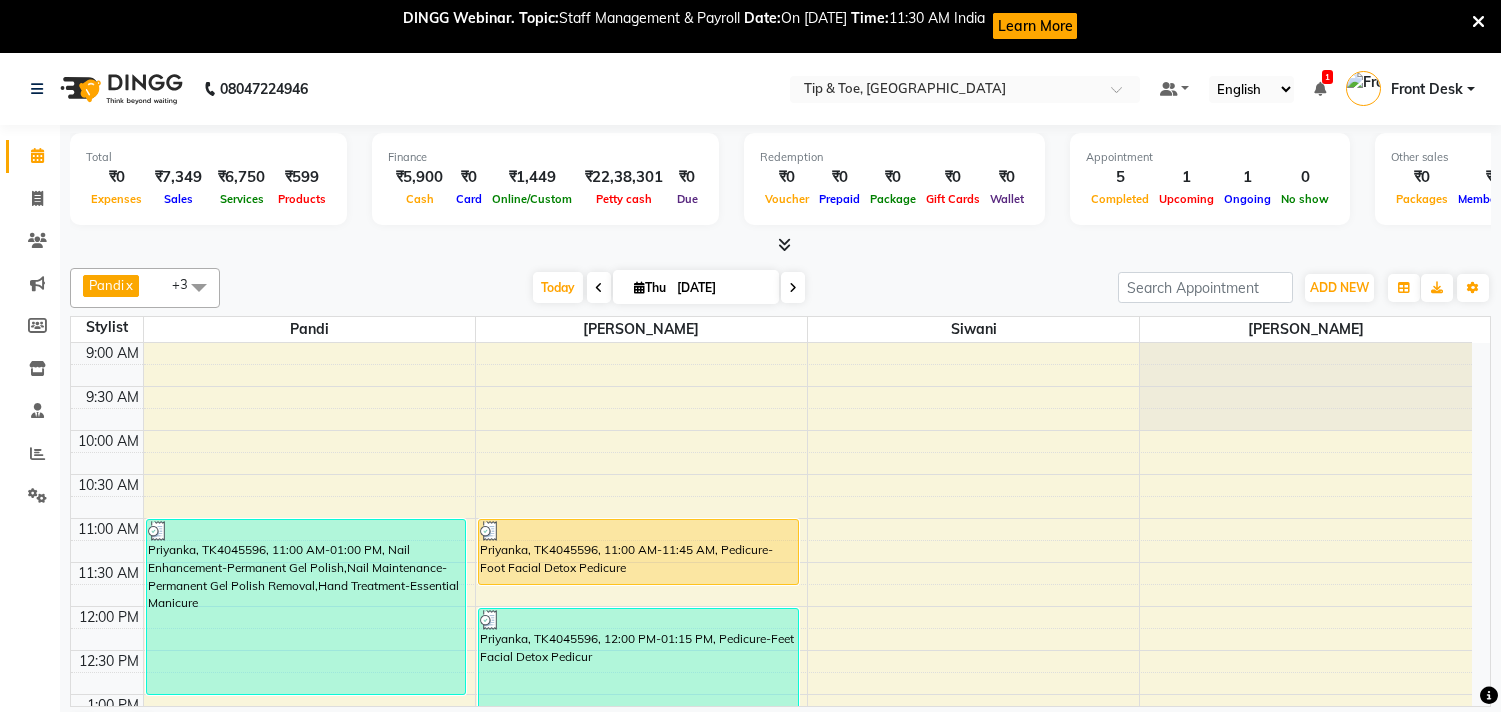 scroll, scrollTop: 0, scrollLeft: 0, axis: both 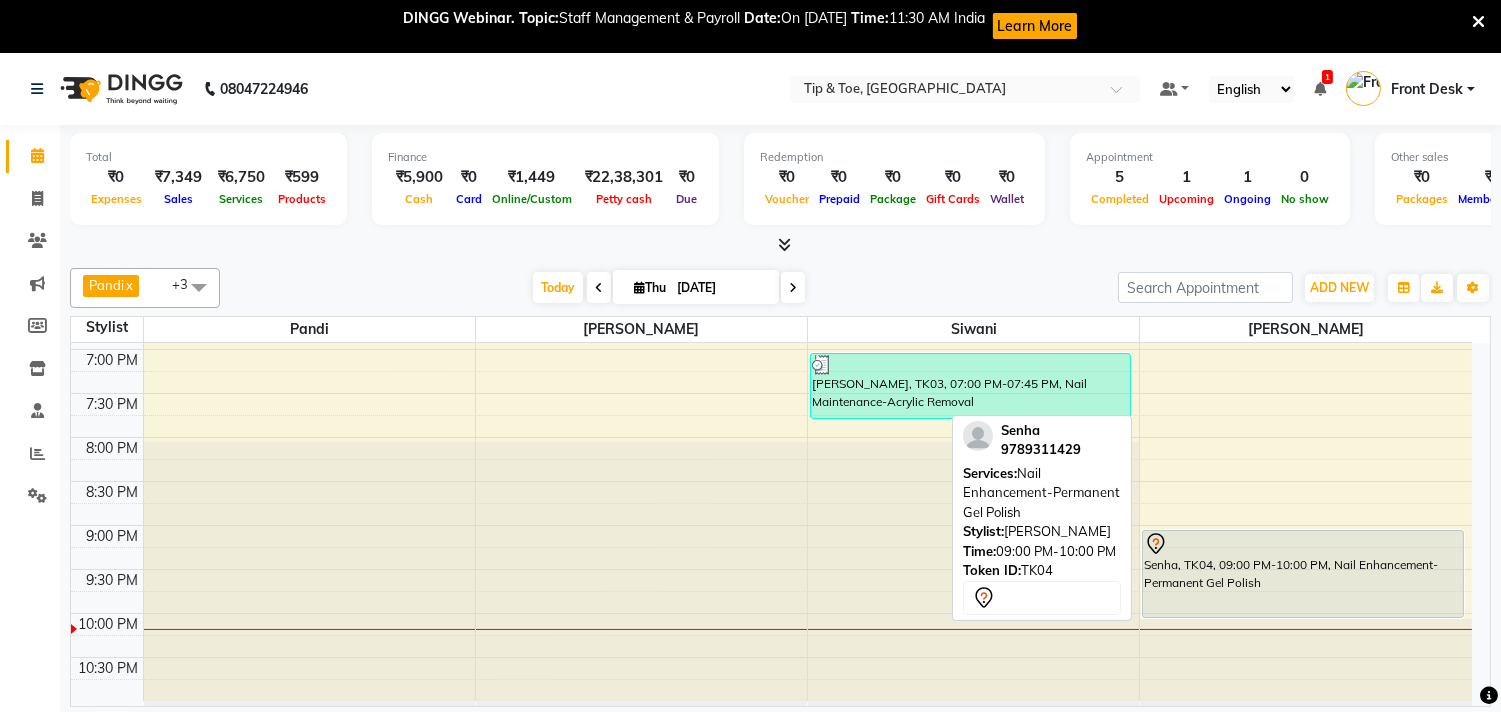 click on "Senha, TK04, 09:00 PM-10:00 PM, Nail Enhancement-Permanent Gel Polish" at bounding box center [1302, 574] 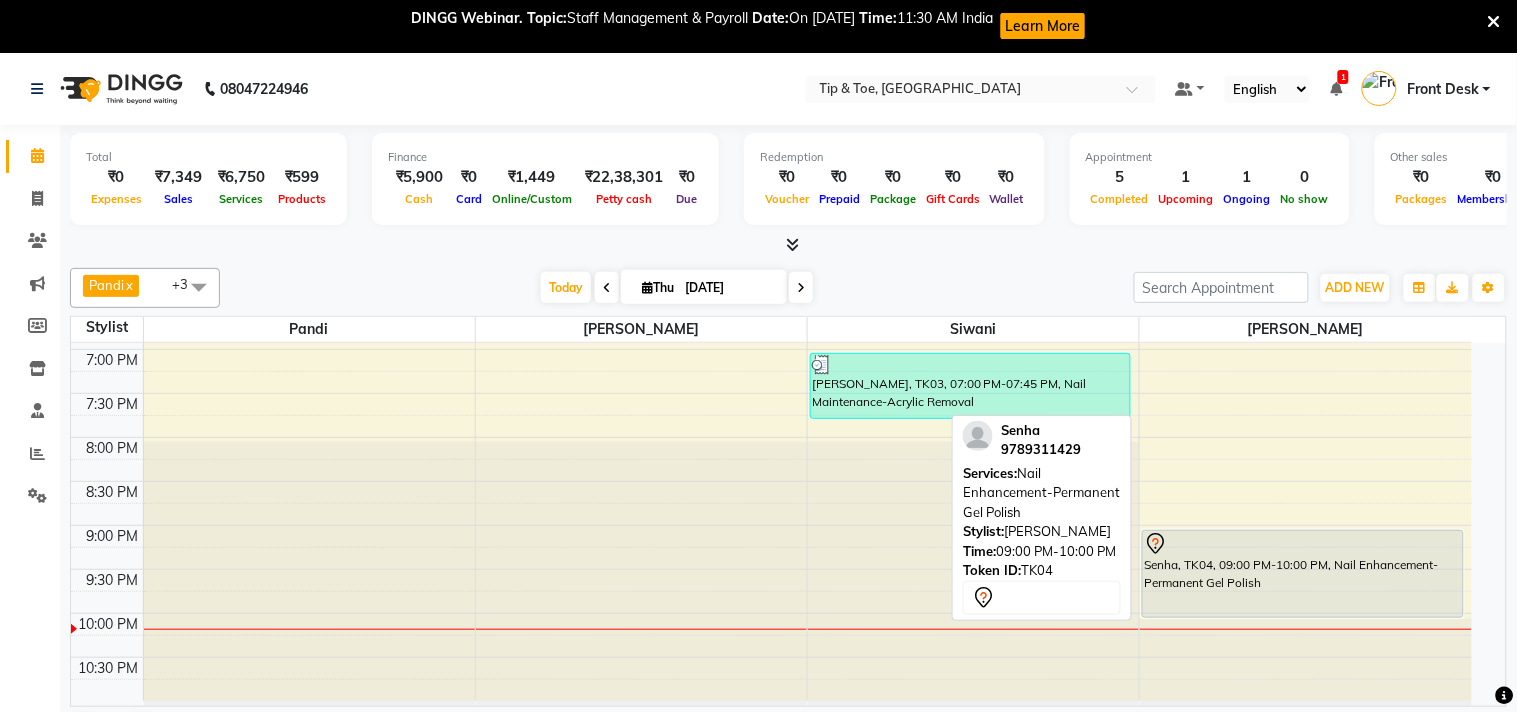 select on "7" 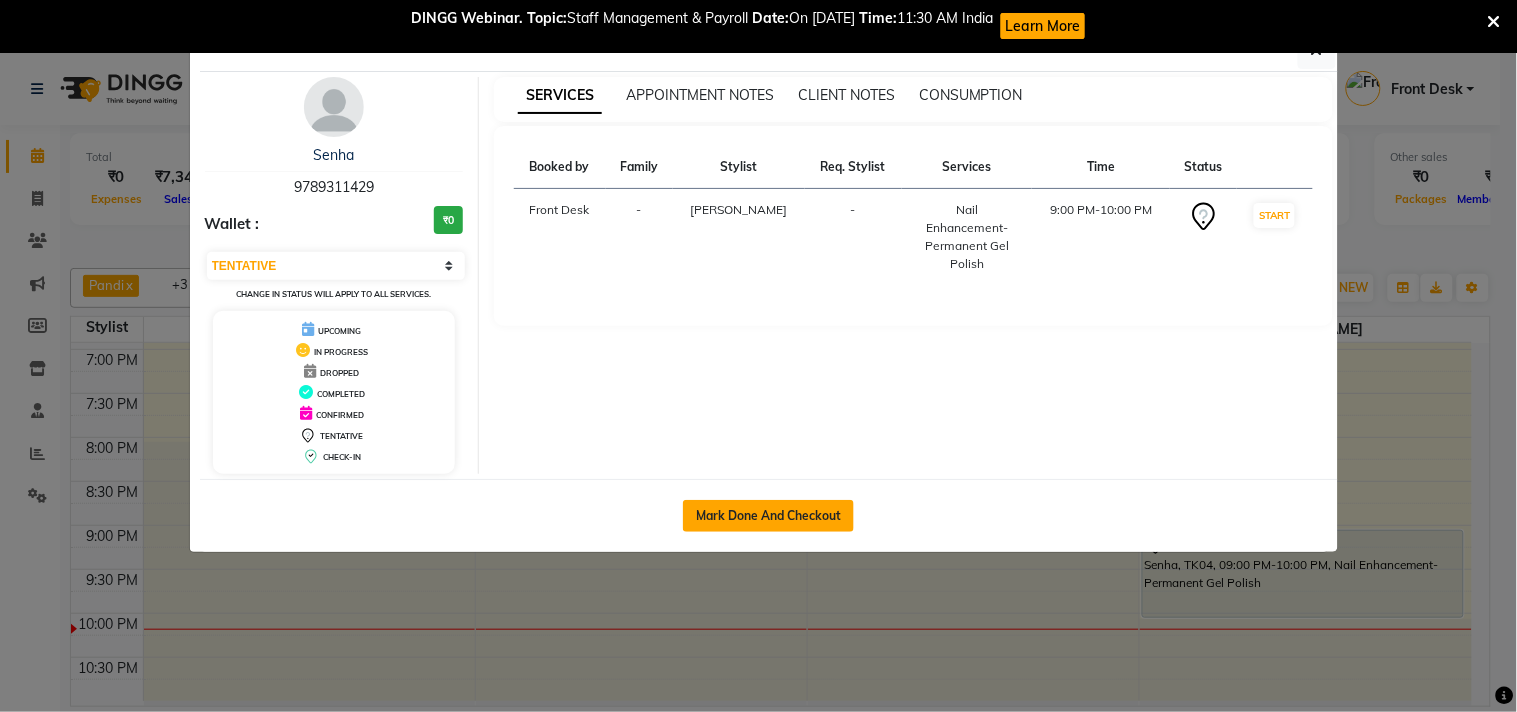click on "Mark Done And Checkout" 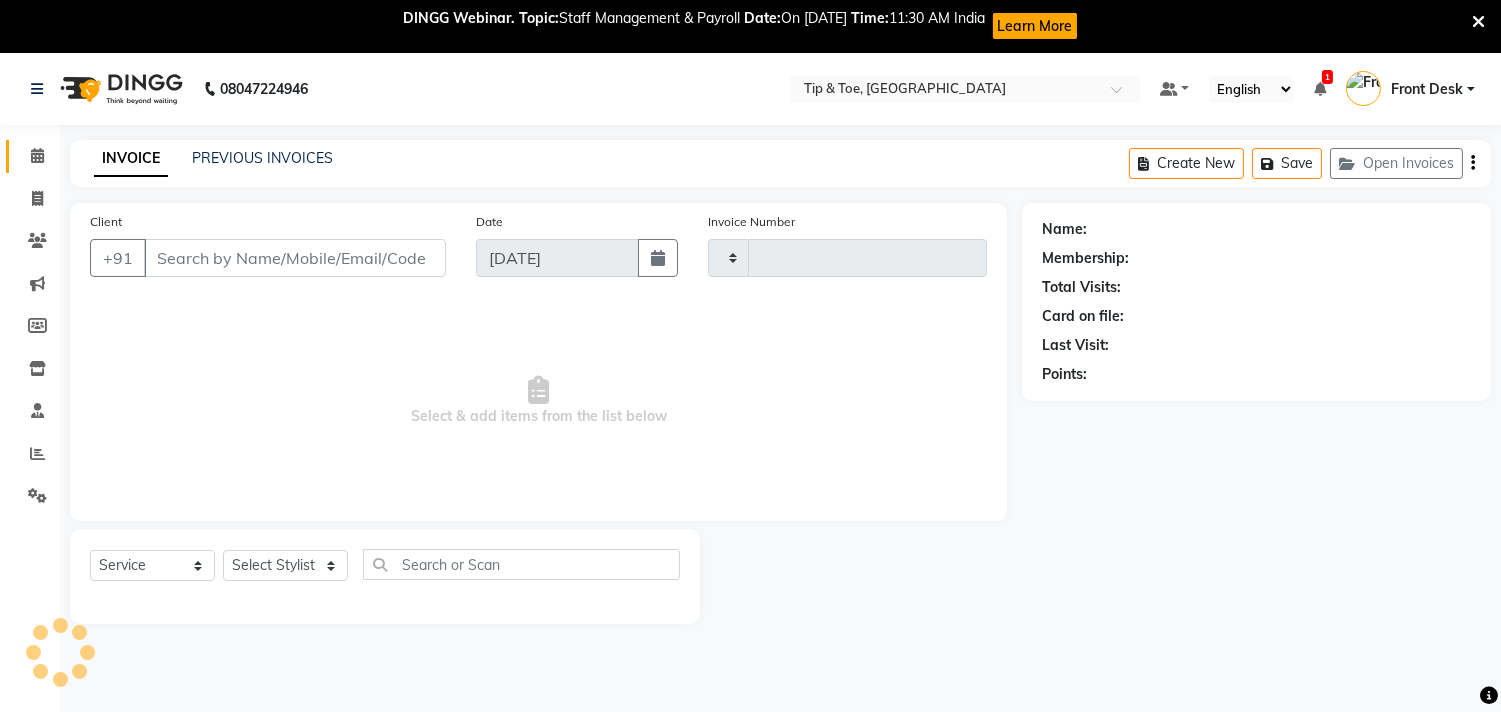 type on "0778" 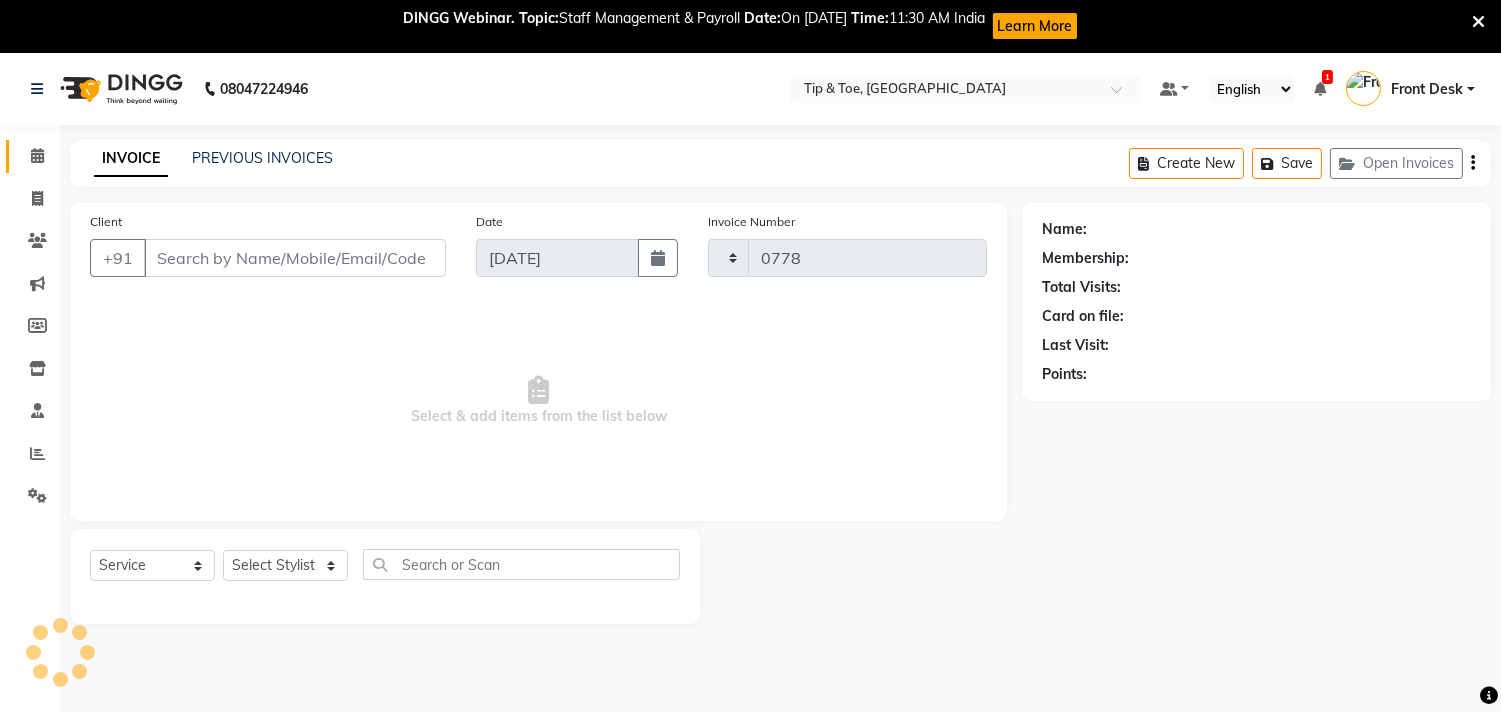 select on "5770" 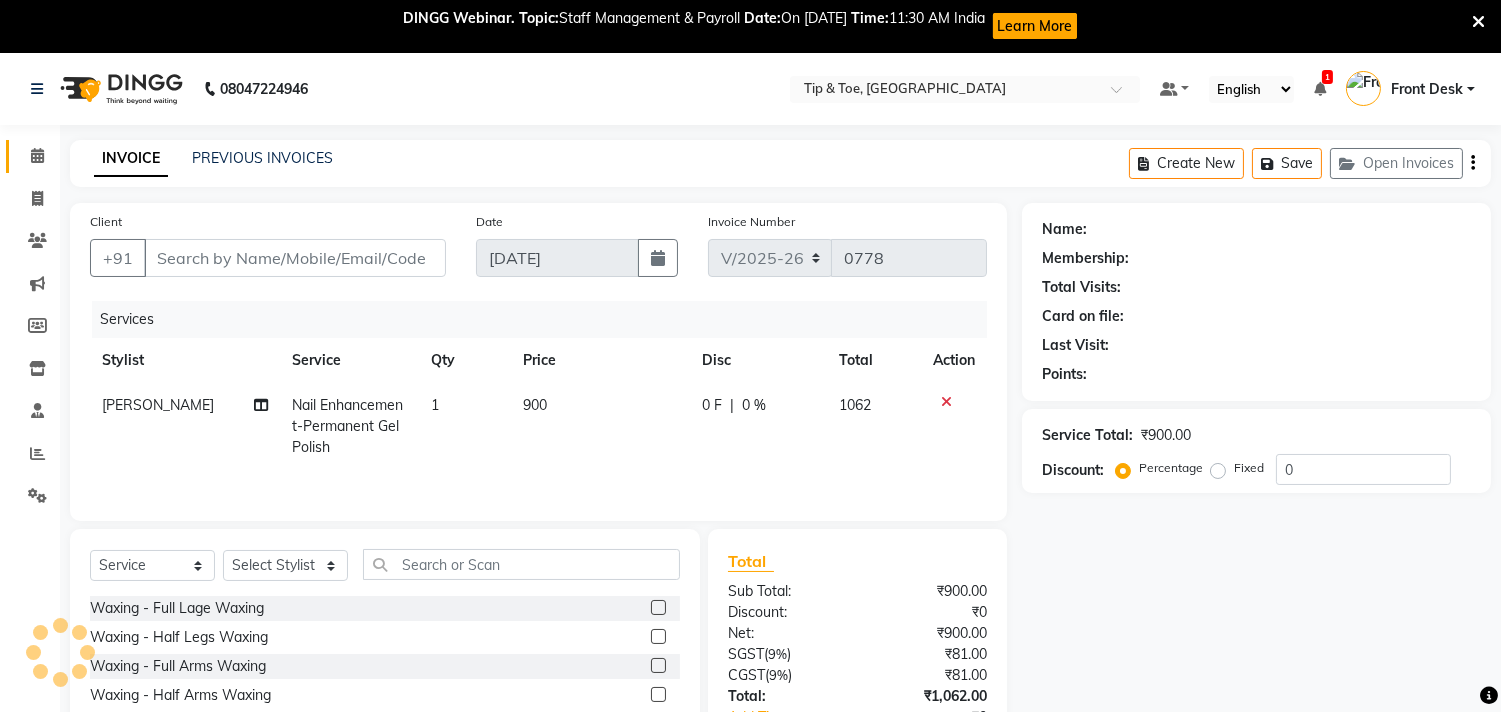 type on "9789311429" 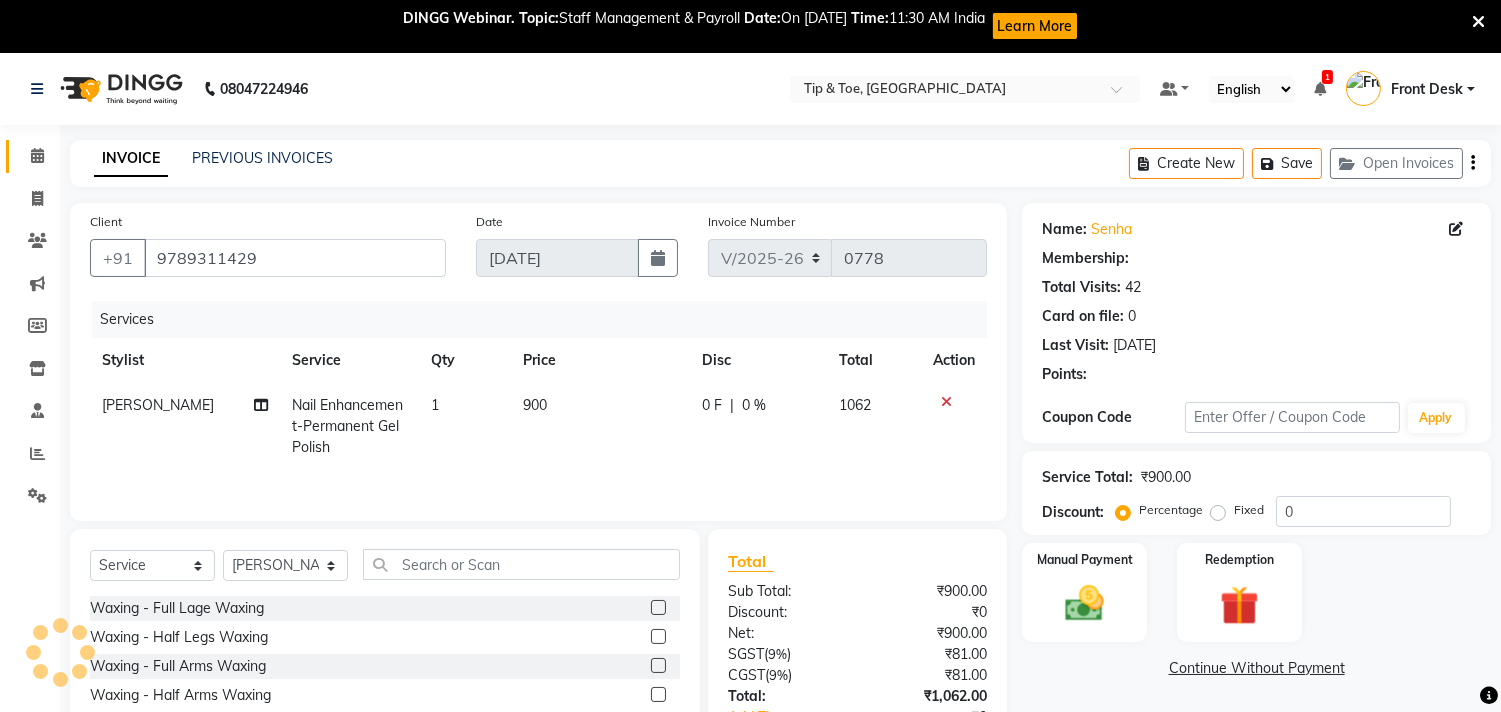 type on "20" 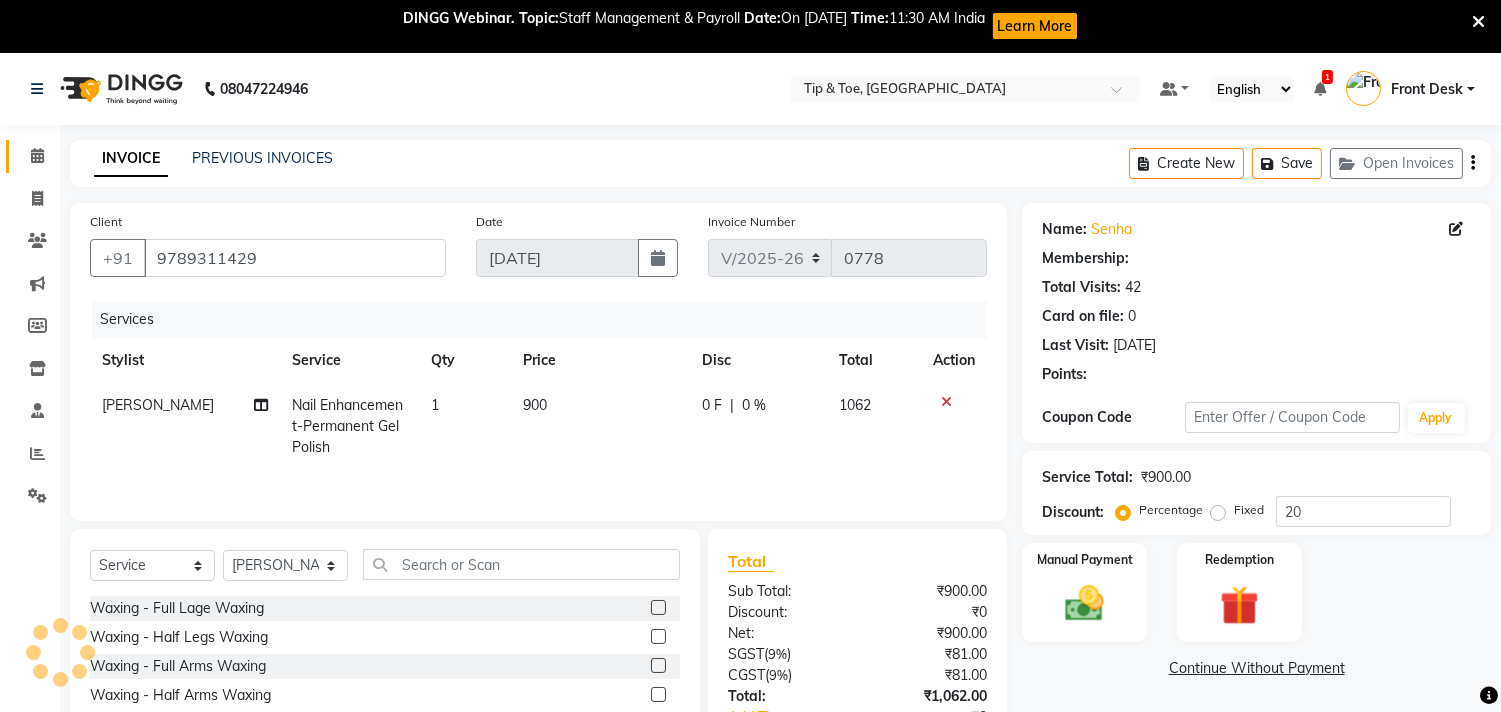 select on "1: Object" 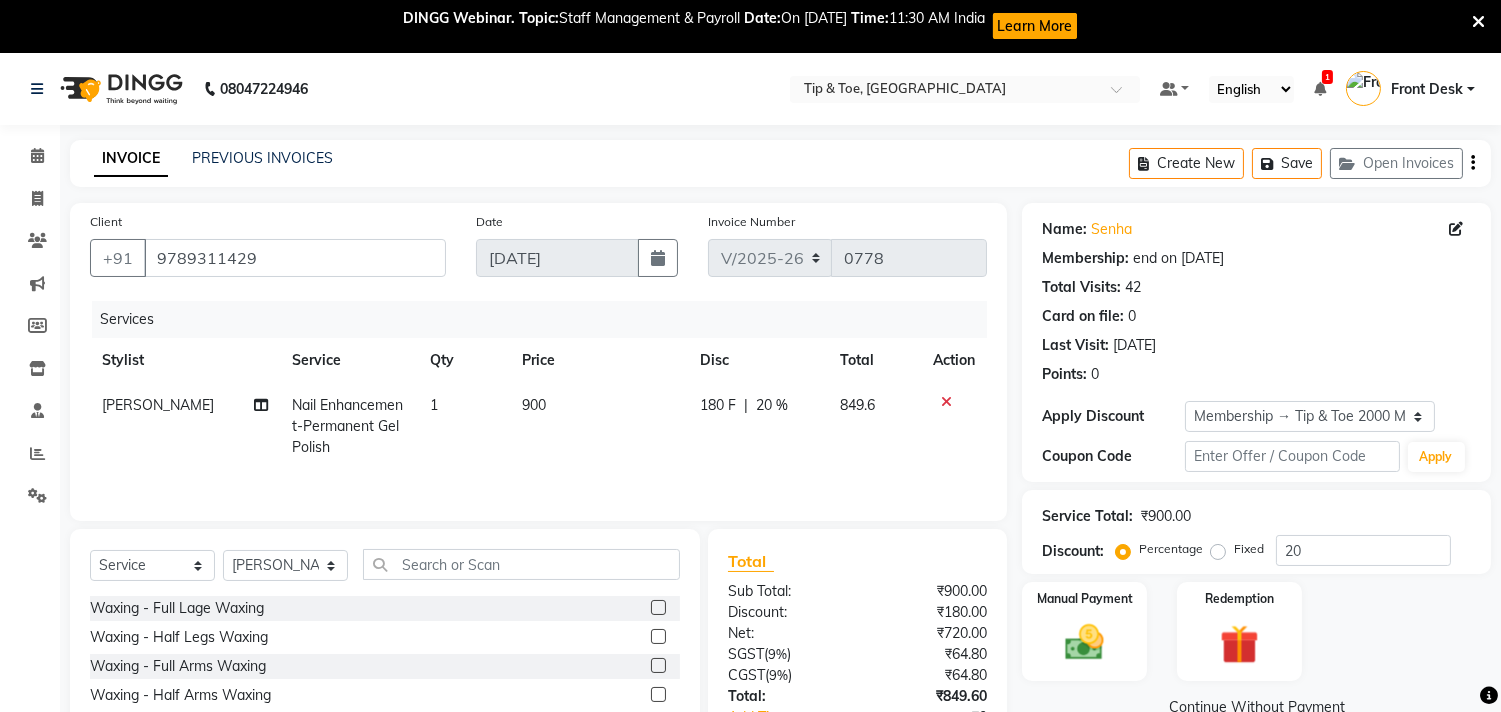 click on "Nail Enhancement-Permanent Gel Polish" 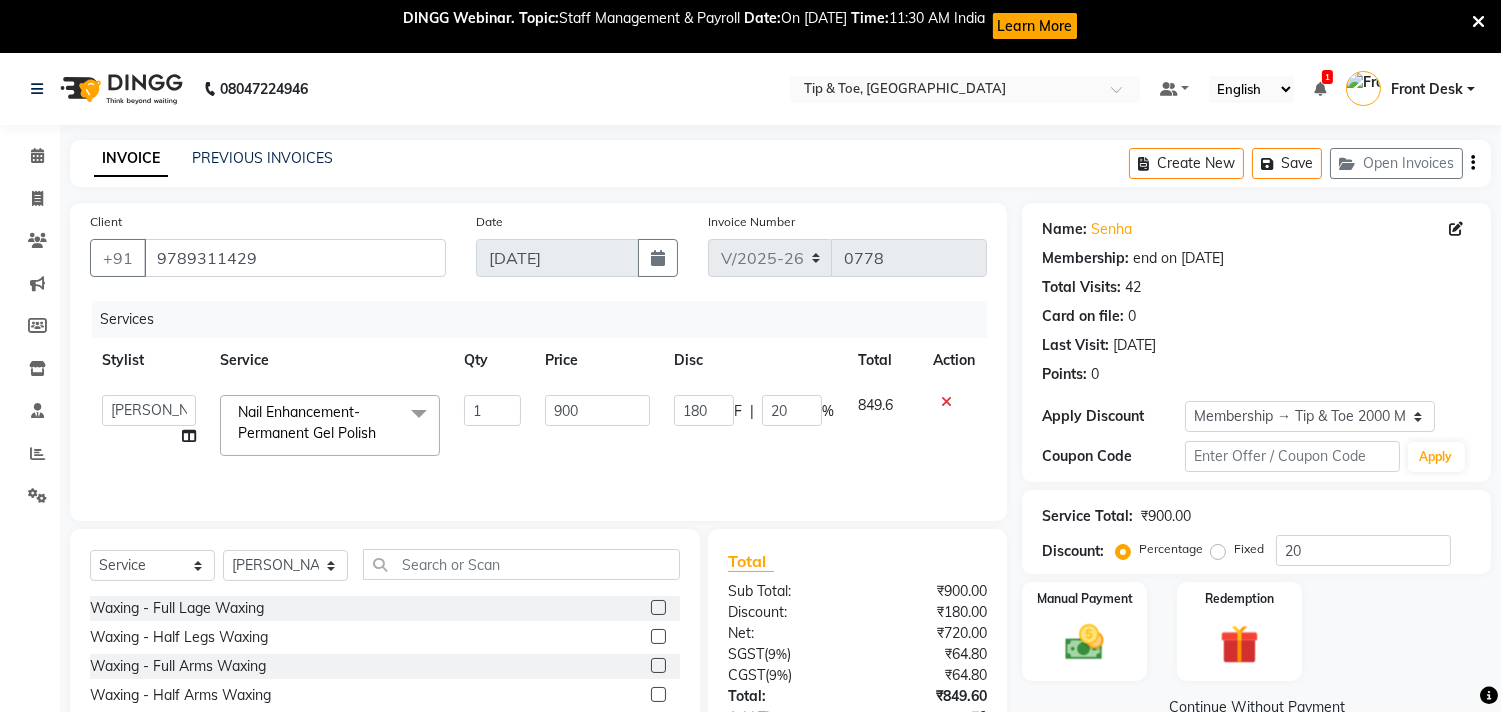 click on "x" 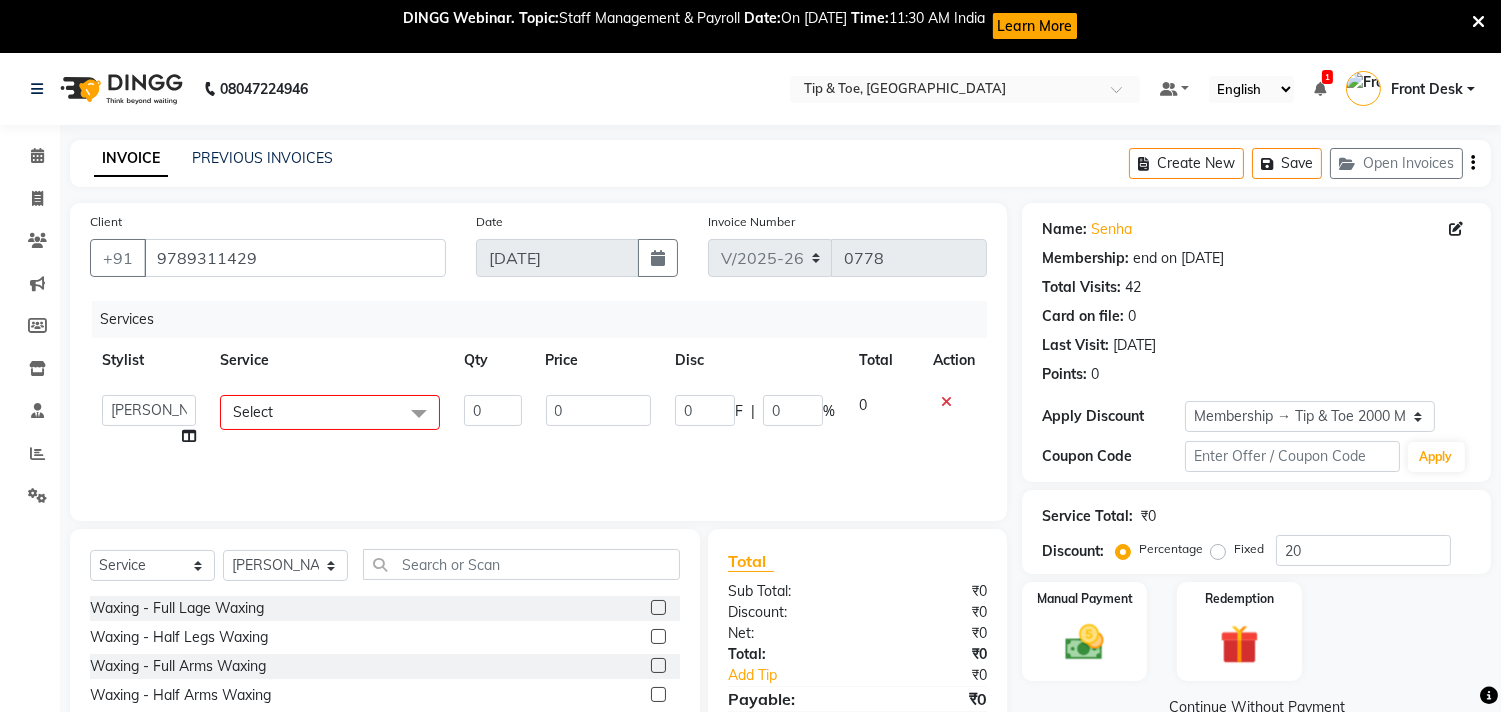 click on "Select" 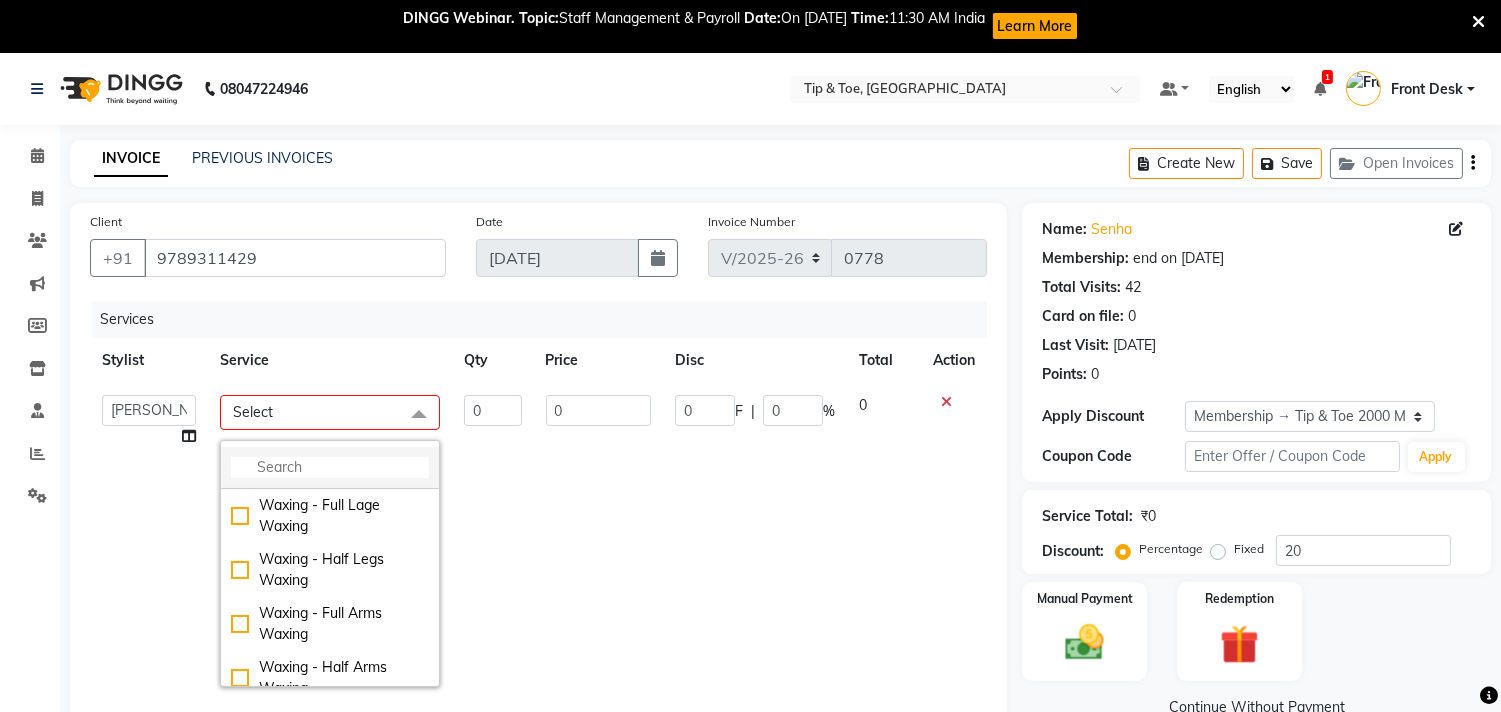 click 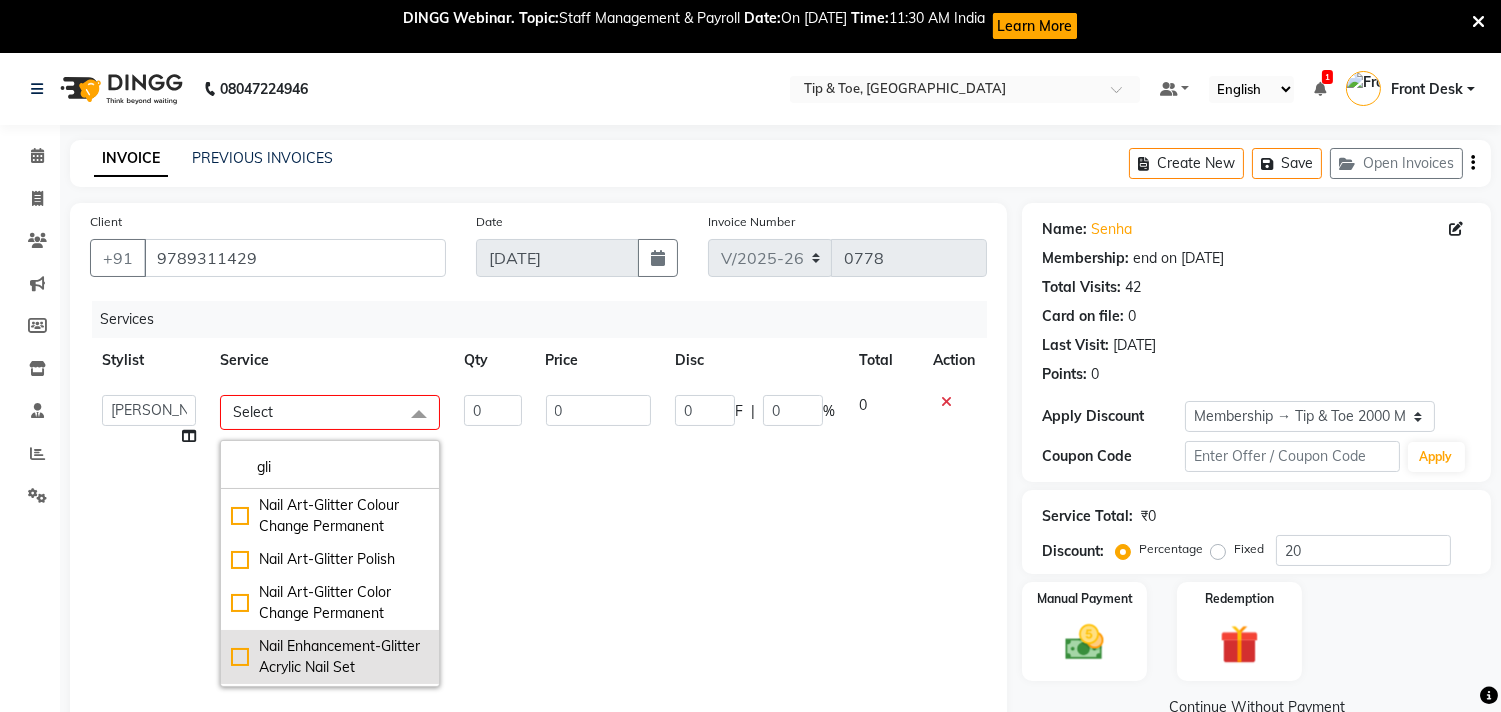 scroll, scrollTop: 222, scrollLeft: 0, axis: vertical 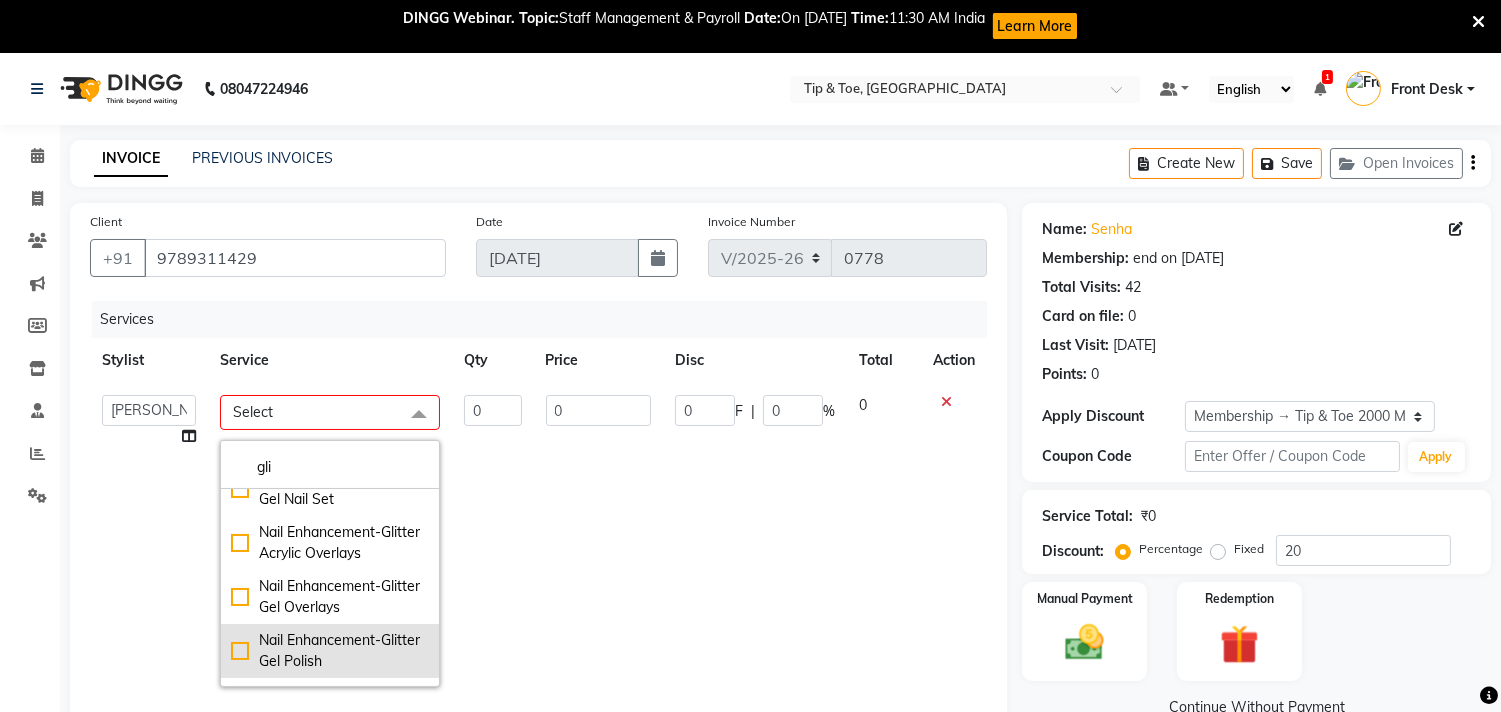 type on "gli" 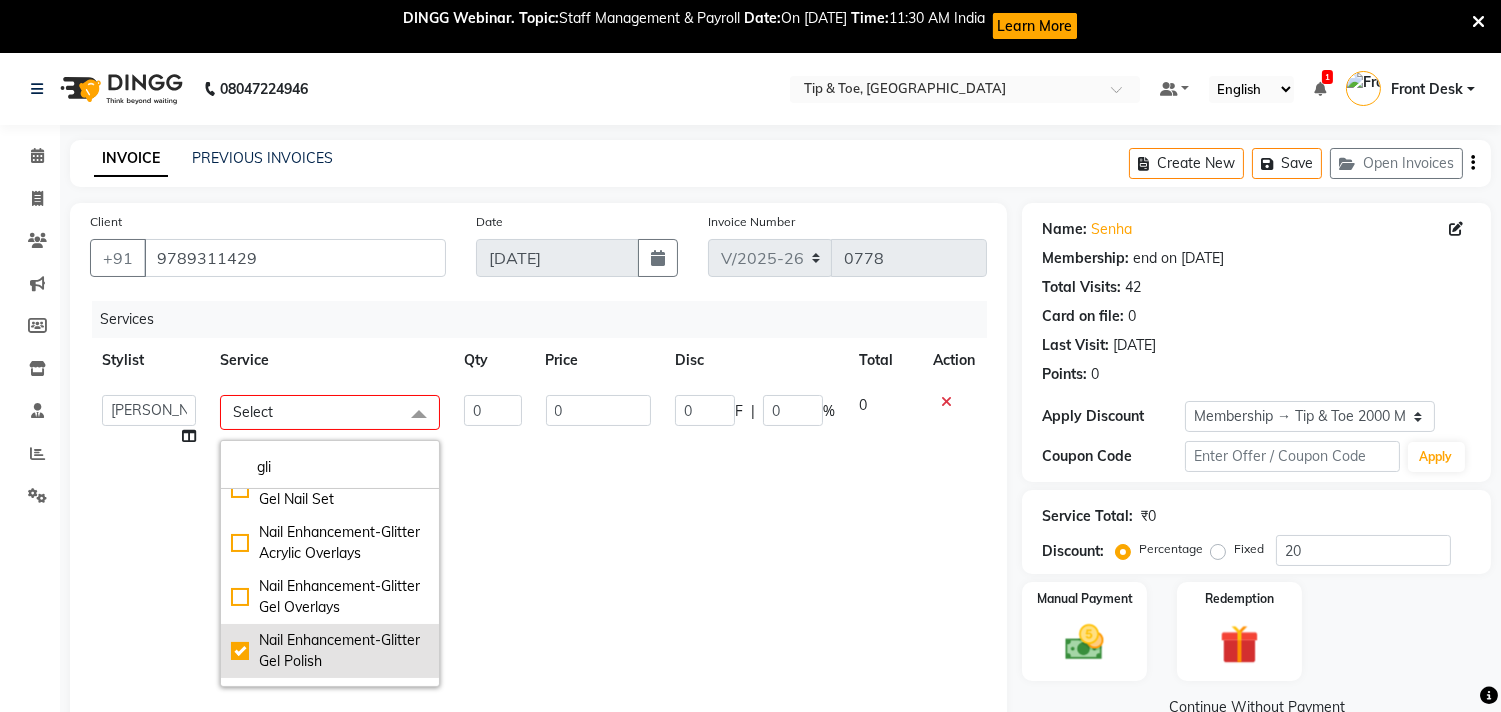 checkbox on "true" 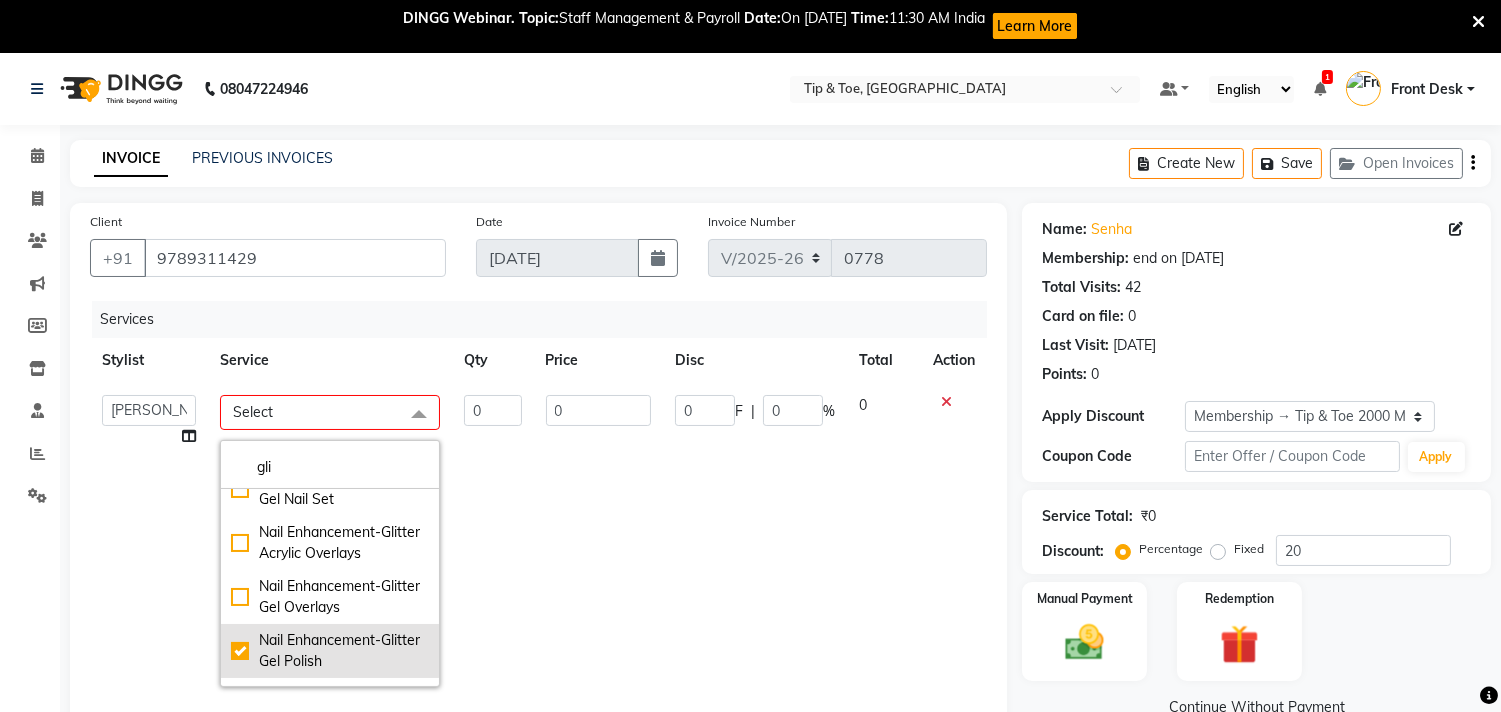 type on "1" 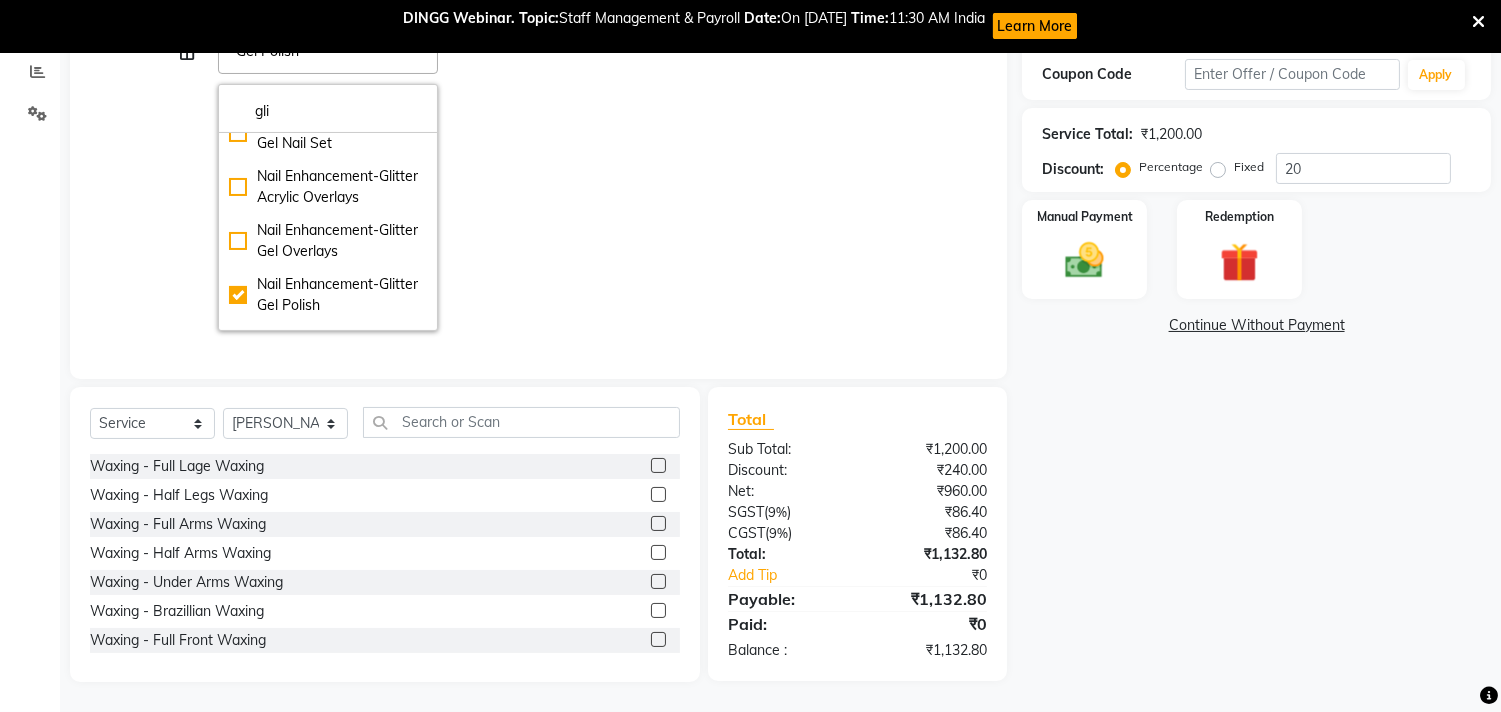 click on "Name: Senha  Membership: end on [DATE] Total Visits:  42 Card on file:  0 Last Visit:   [DATE] Points:   0  Apply Discount Select Membership → Tip & Toe 2000 Membership Coupon Code Apply Service Total:  ₹1,200.00  Discount:  Percentage   Fixed  20 Manual Payment Redemption  Continue Without Payment" 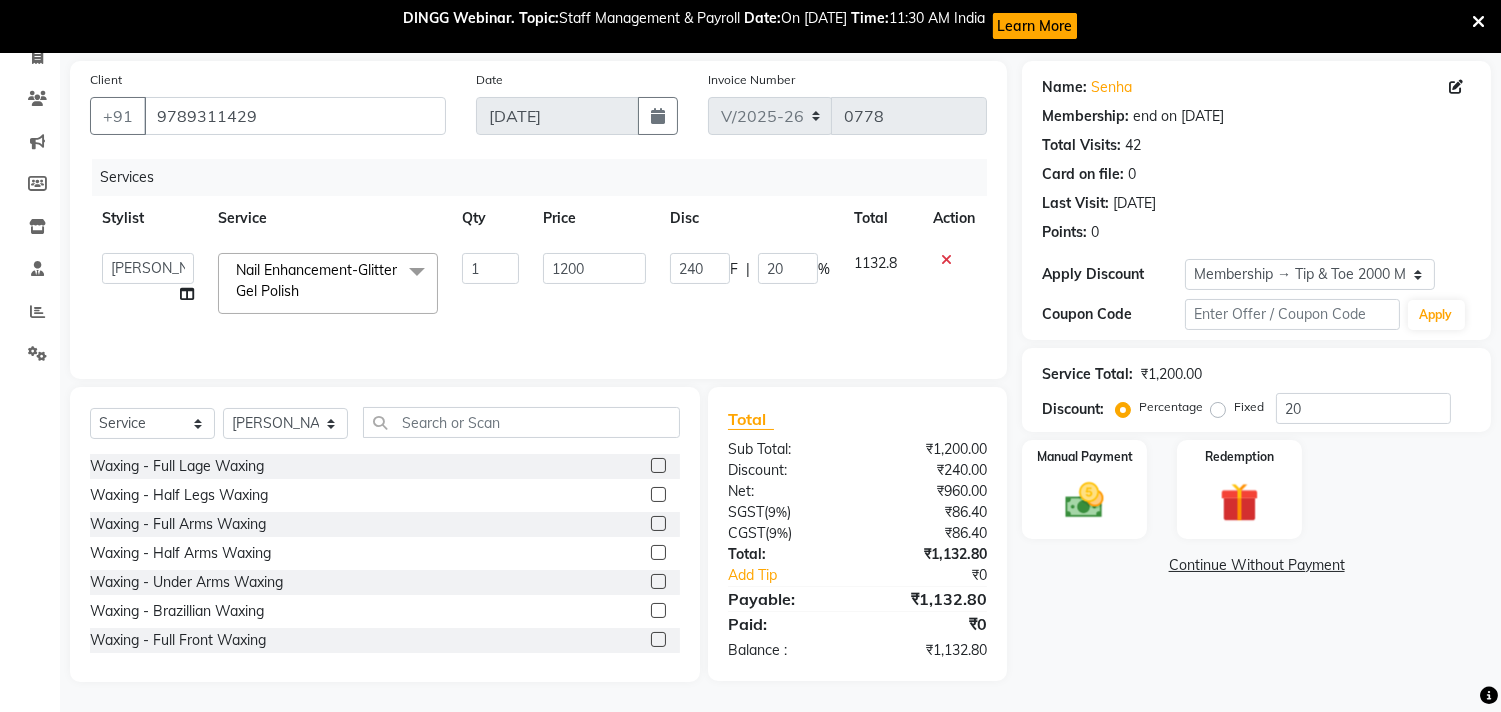 scroll, scrollTop: 142, scrollLeft: 0, axis: vertical 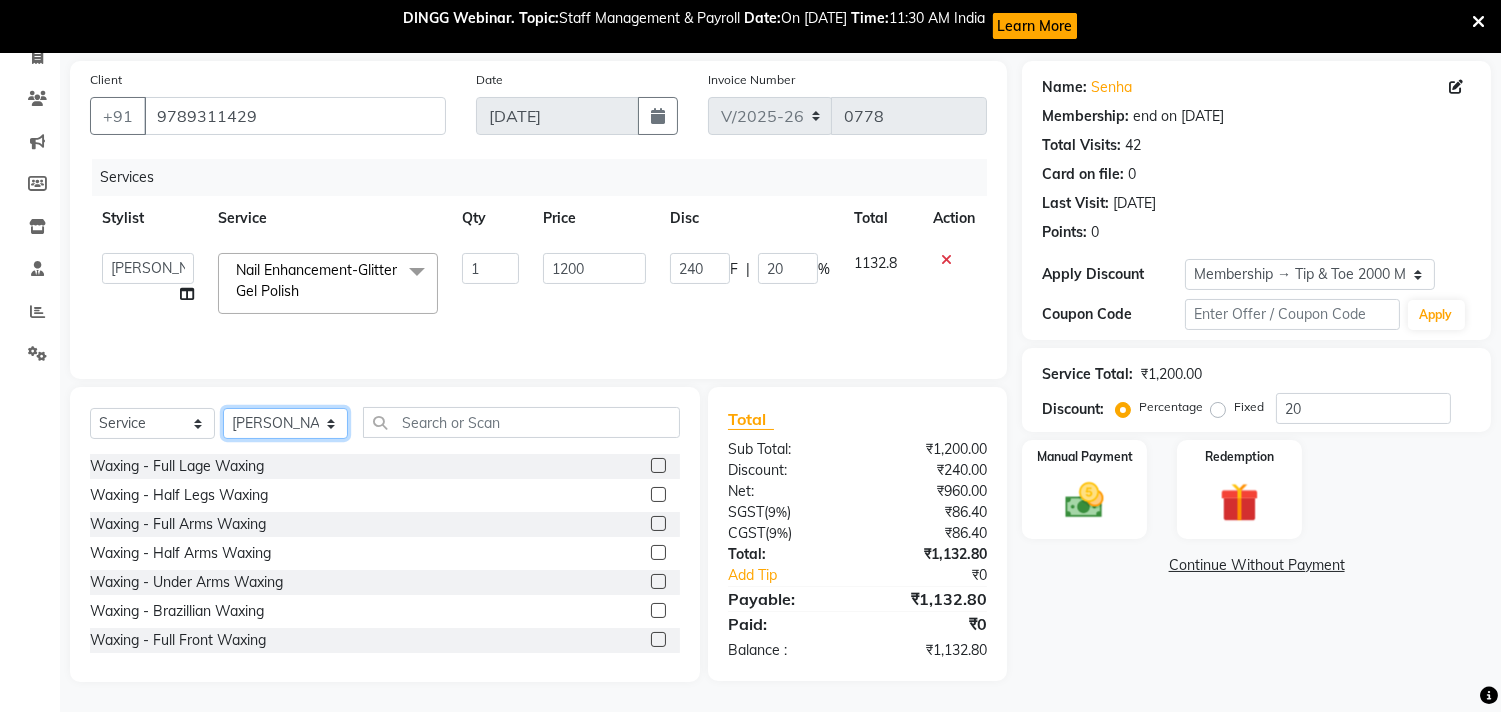 click on "Select Stylist [PERSON_NAME] [PERSON_NAME] Front Desk Joys [PERSON_NAME] [PERSON_NAME] [PERSON_NAME] [PERSON_NAME] Manager [PERSON_NAME]" 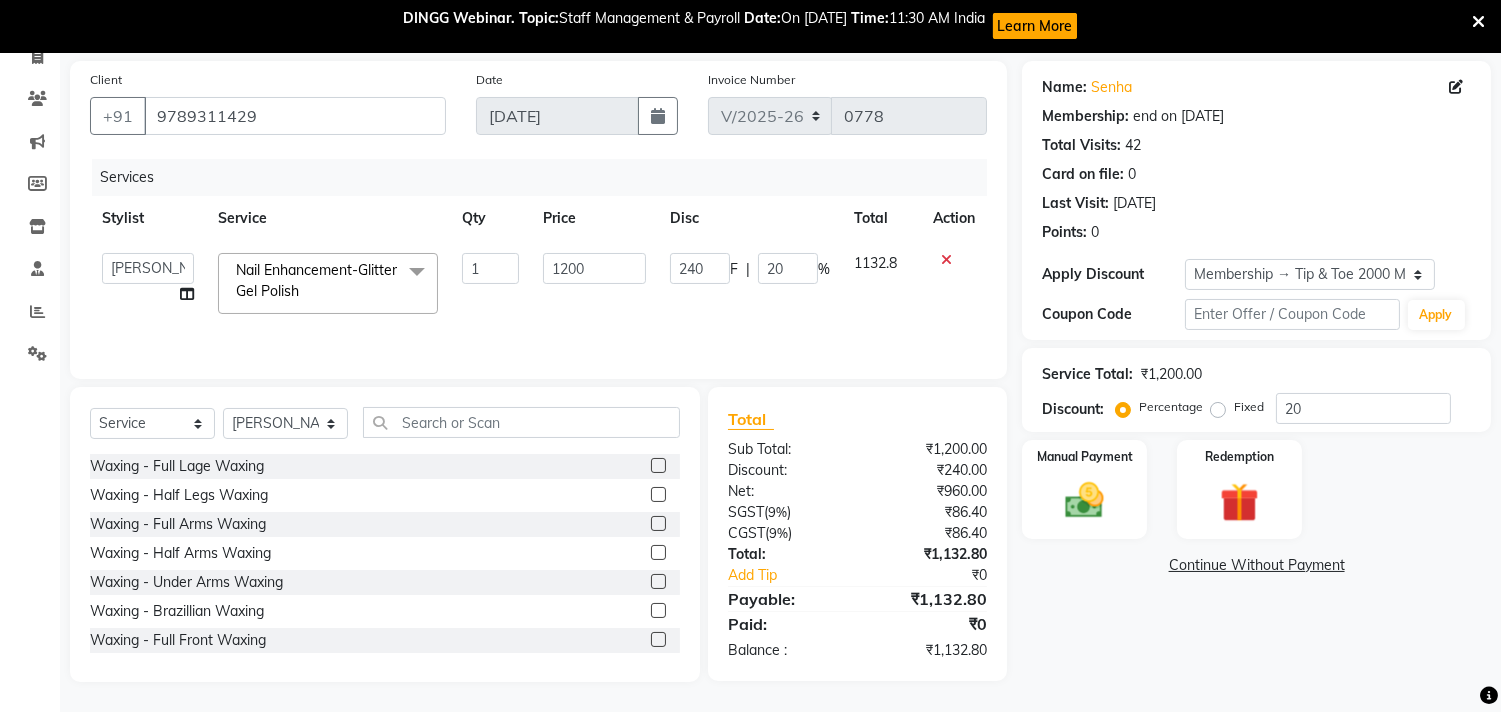 click on "Name: Senha  Membership: end on [DATE] Total Visits:  42 Card on file:  0 Last Visit:   [DATE] Points:   0  Apply Discount Select Membership → Tip & Toe 2000 Membership Coupon Code Apply Service Total:  ₹1,200.00  Discount:  Percentage   Fixed  20 Manual Payment Redemption  Continue Without Payment" 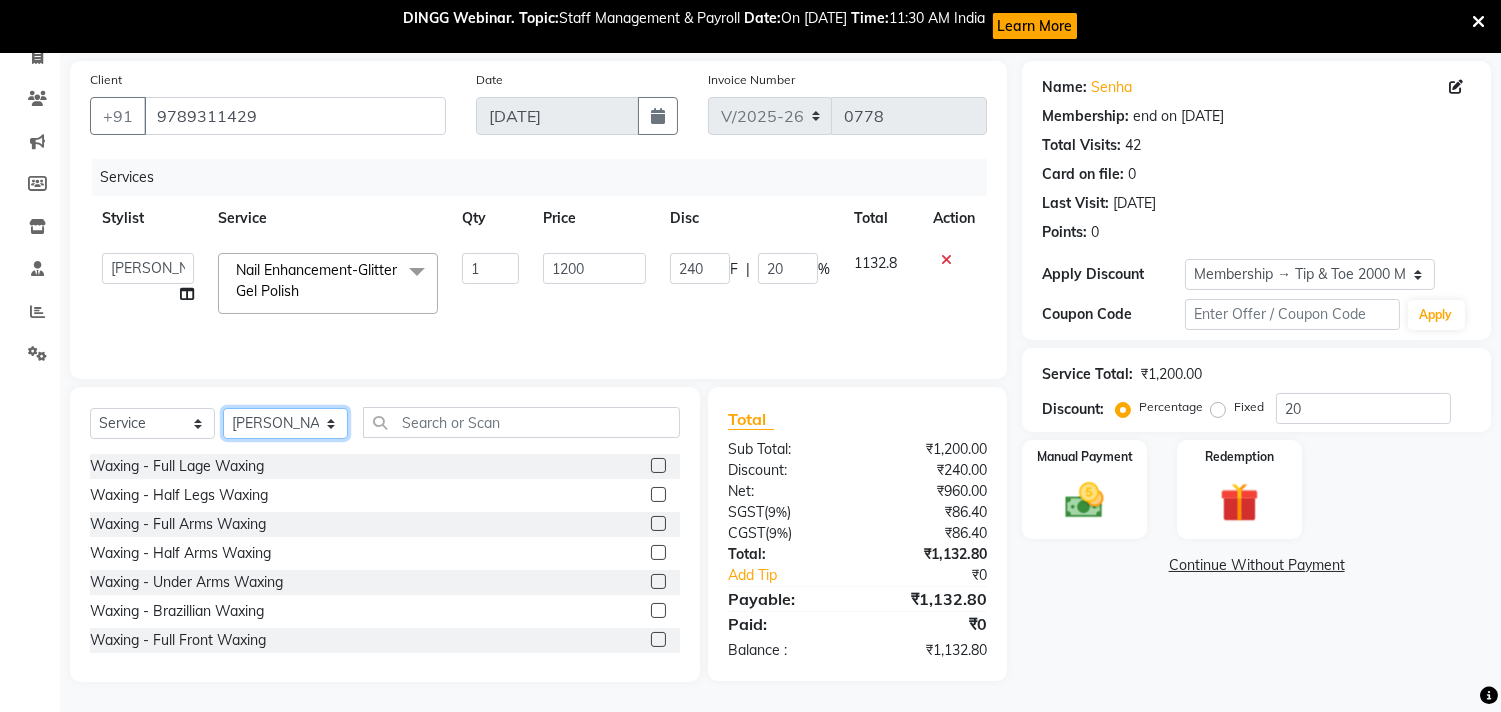 click on "Select Stylist [PERSON_NAME] [PERSON_NAME] Front Desk Joys [PERSON_NAME] [PERSON_NAME] [PERSON_NAME] [PERSON_NAME] Manager [PERSON_NAME]" 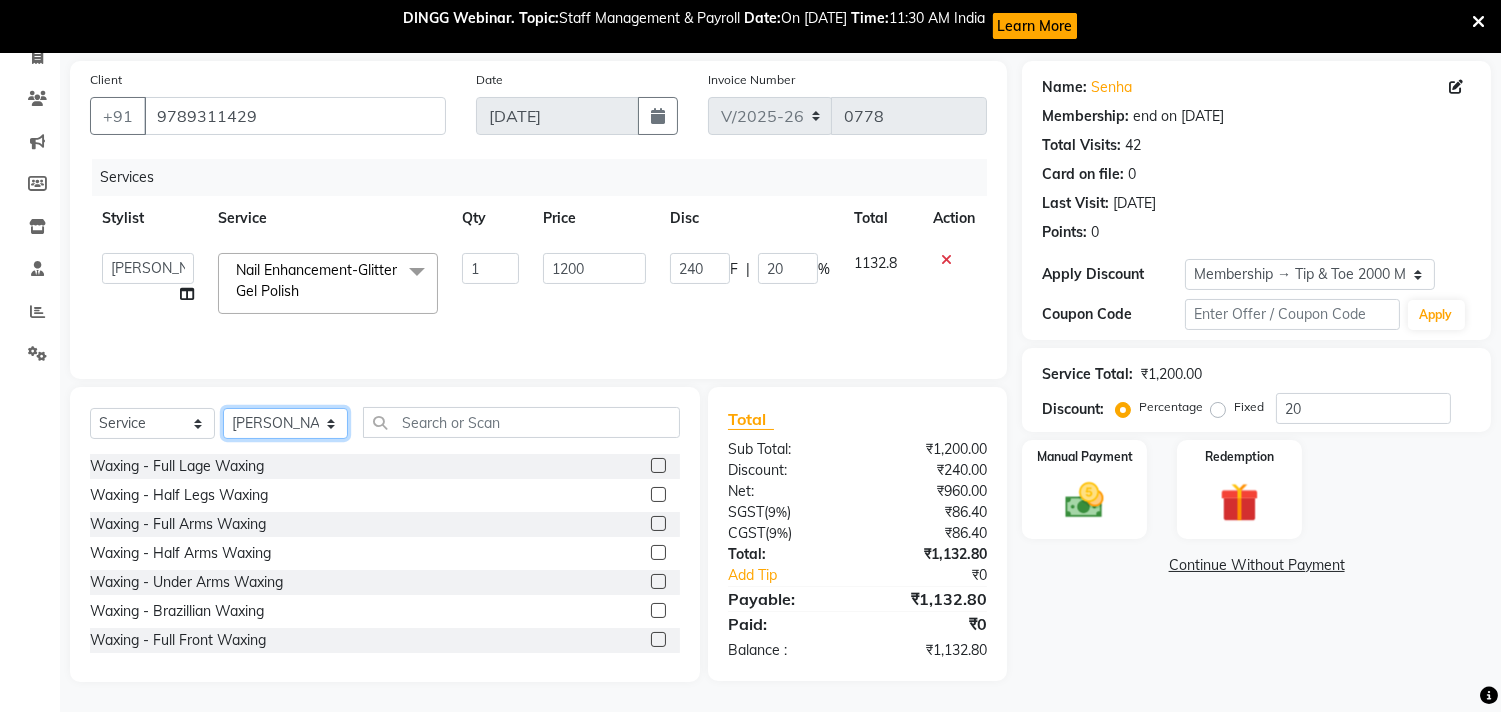 select on "39914" 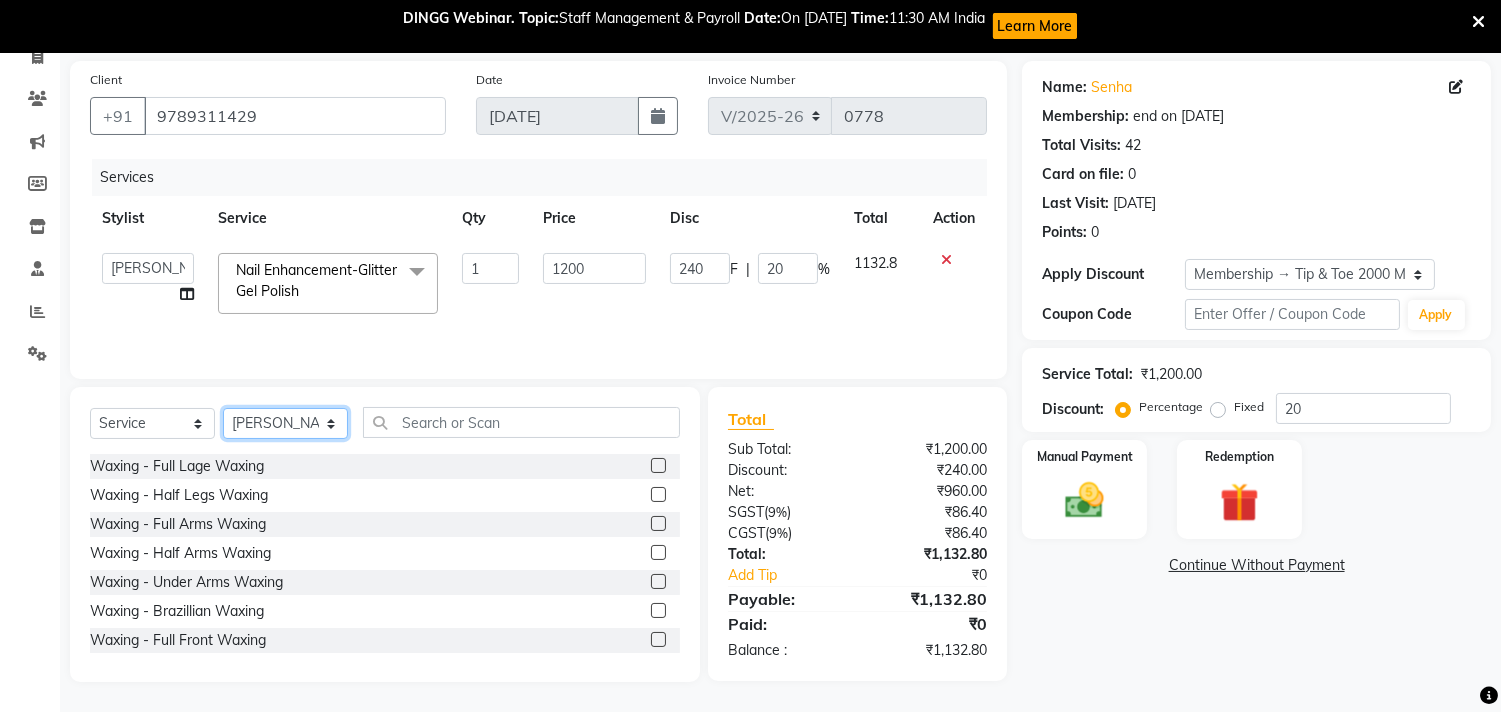 click on "Select Stylist [PERSON_NAME] [PERSON_NAME] Front Desk Joys [PERSON_NAME] [PERSON_NAME] [PERSON_NAME] [PERSON_NAME] Manager [PERSON_NAME]" 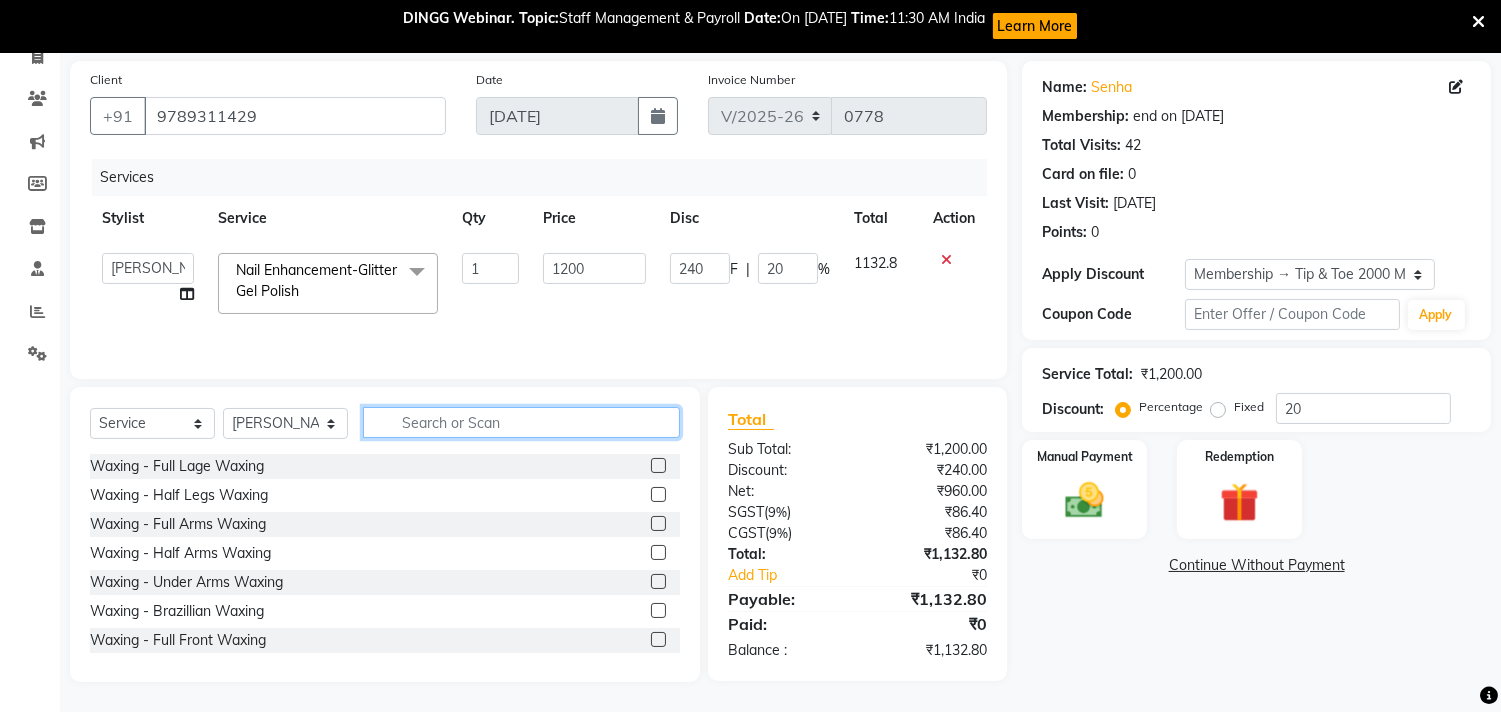 click 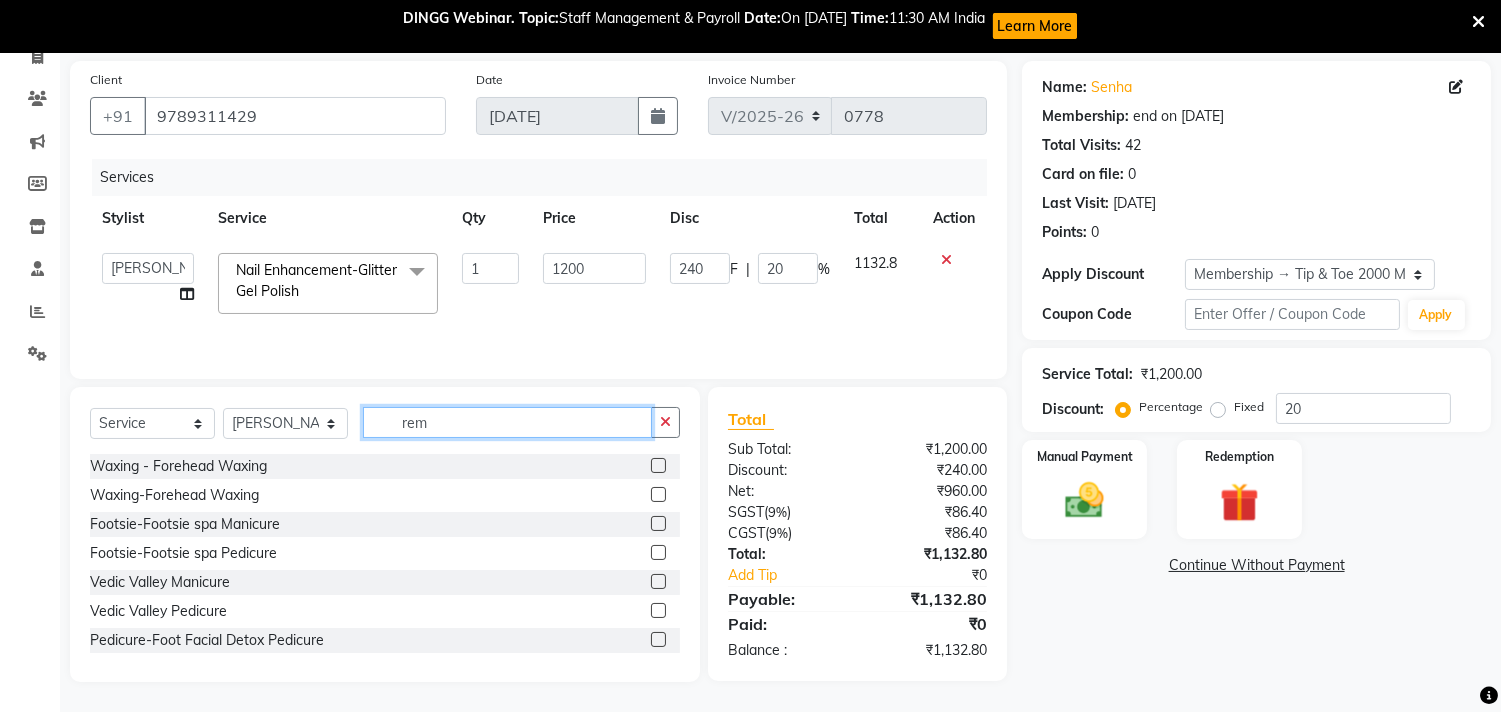 scroll, scrollTop: 141, scrollLeft: 0, axis: vertical 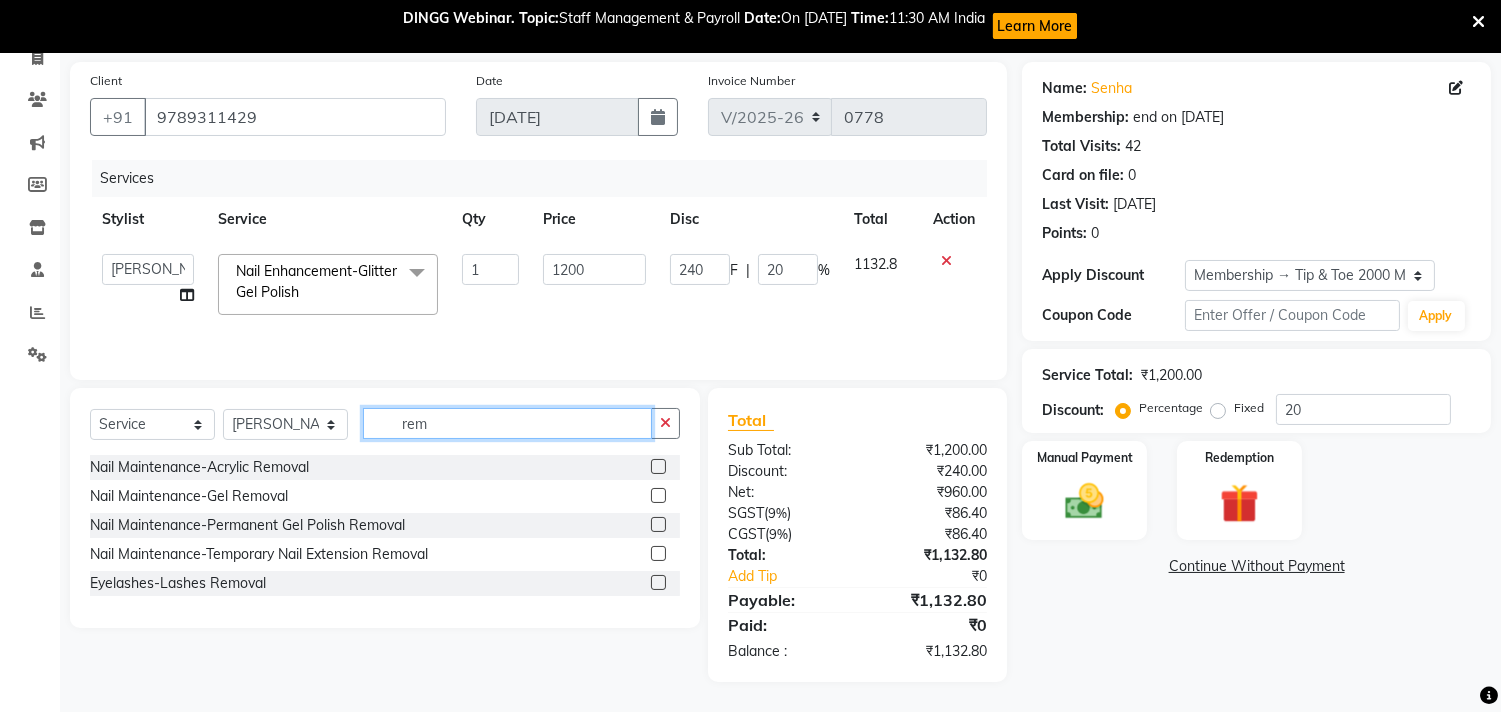 type on "rem" 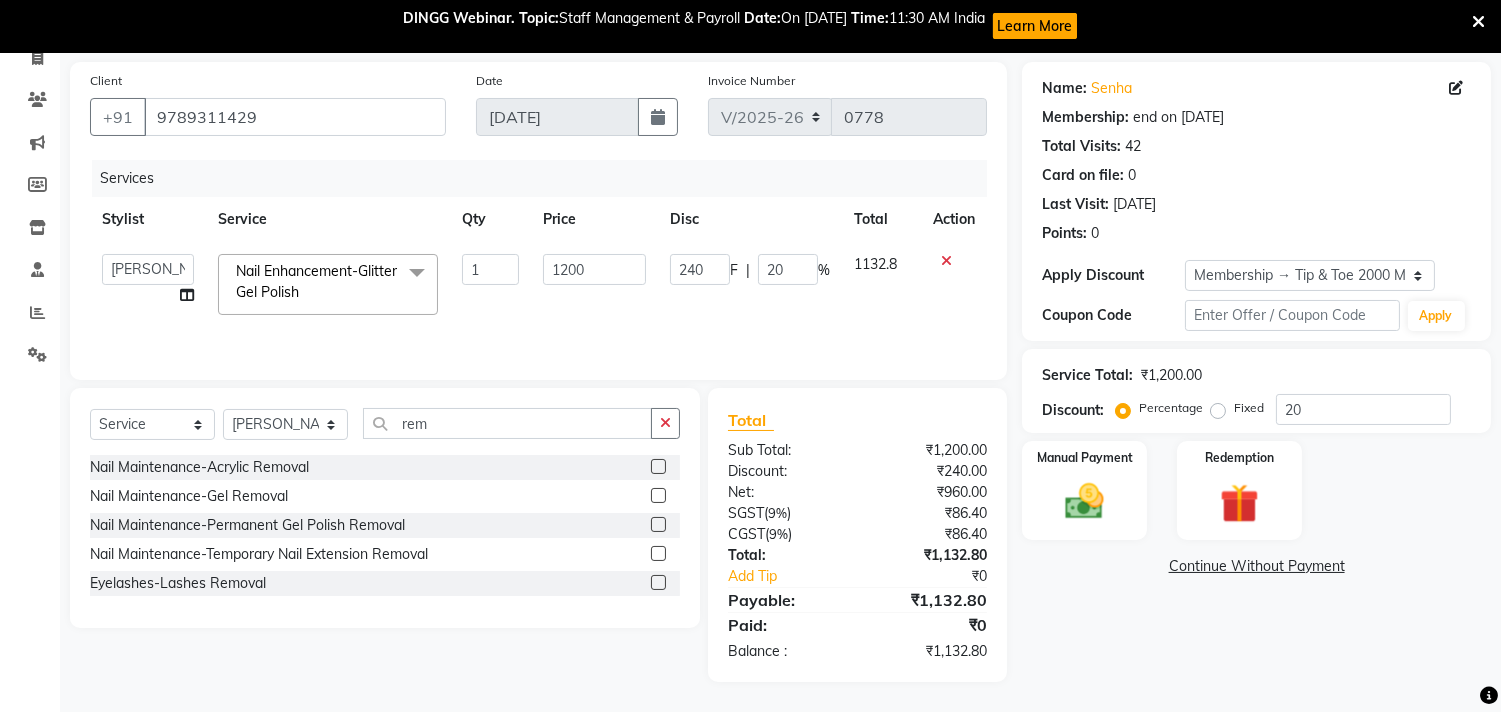 click 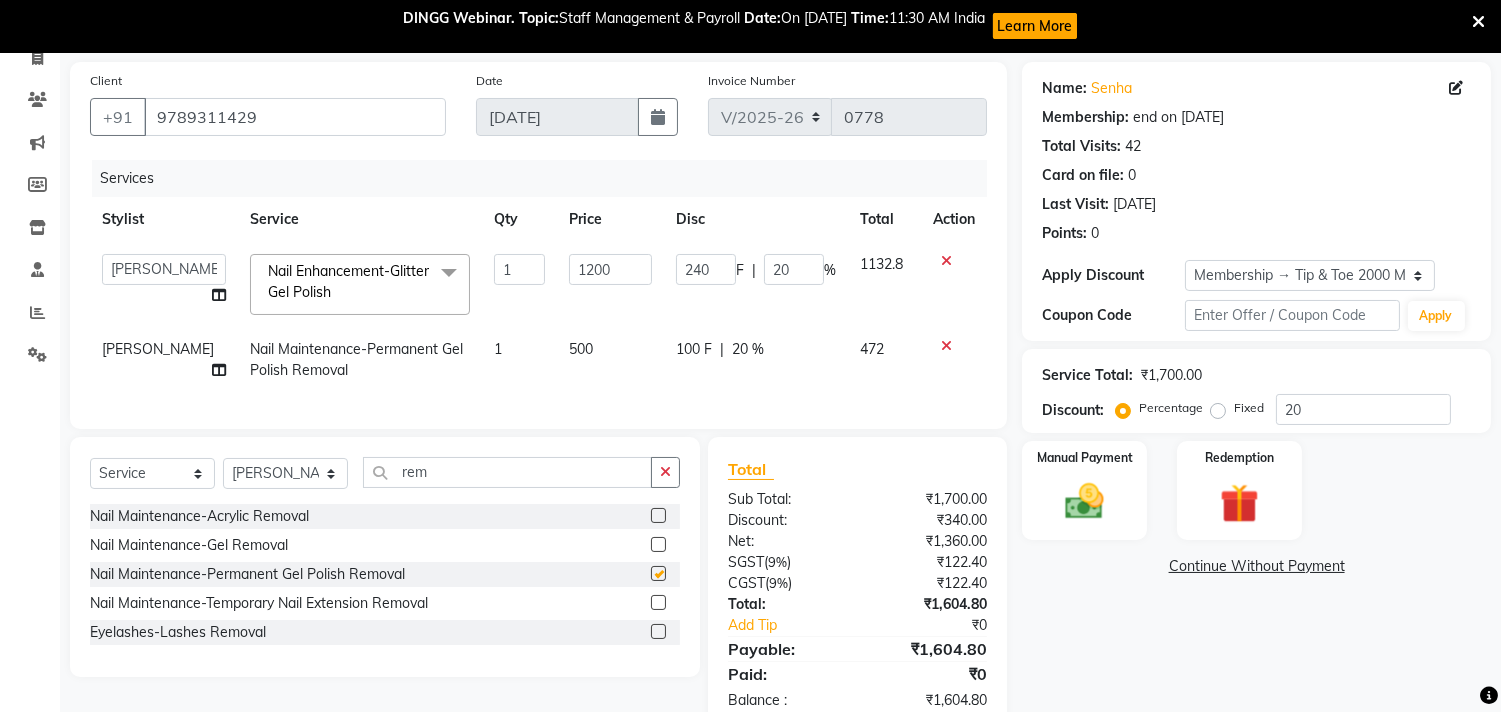 checkbox on "false" 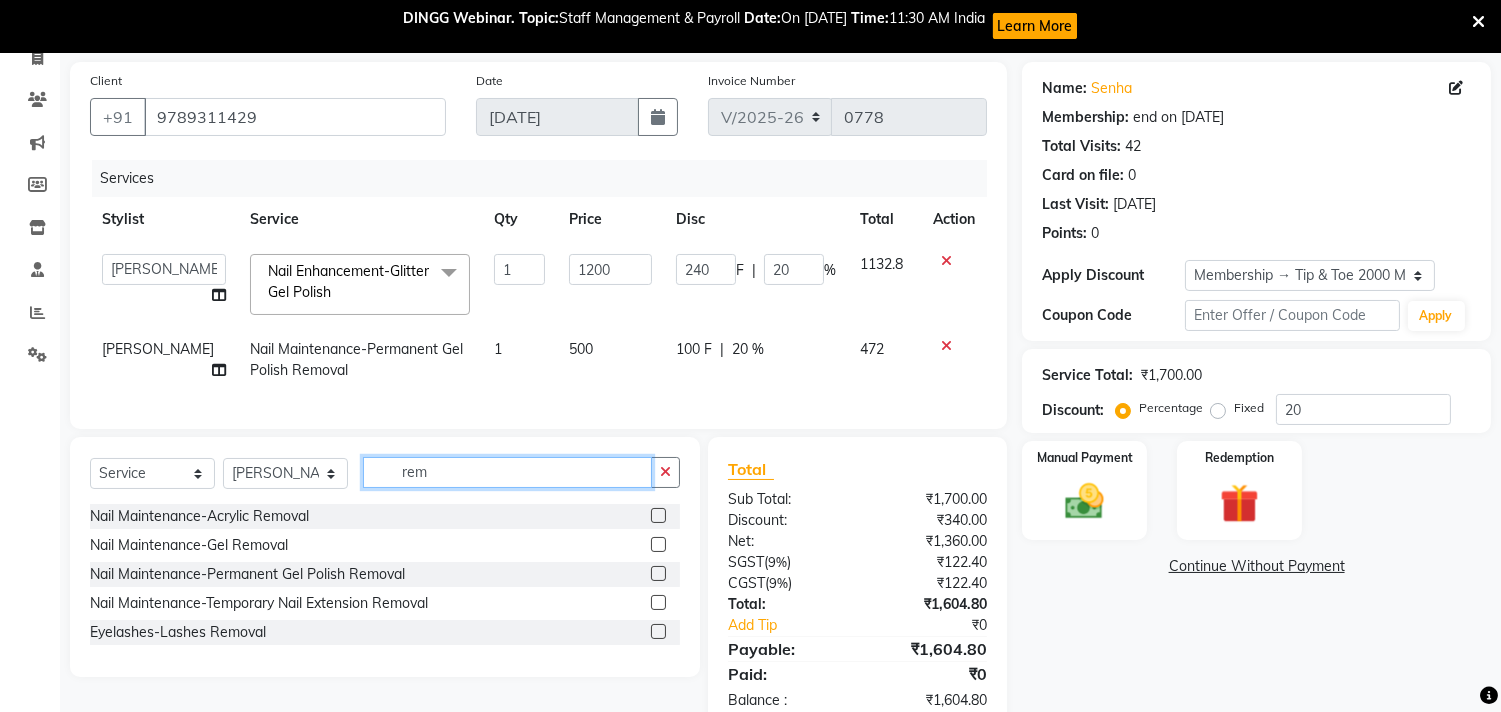 click on "rem" 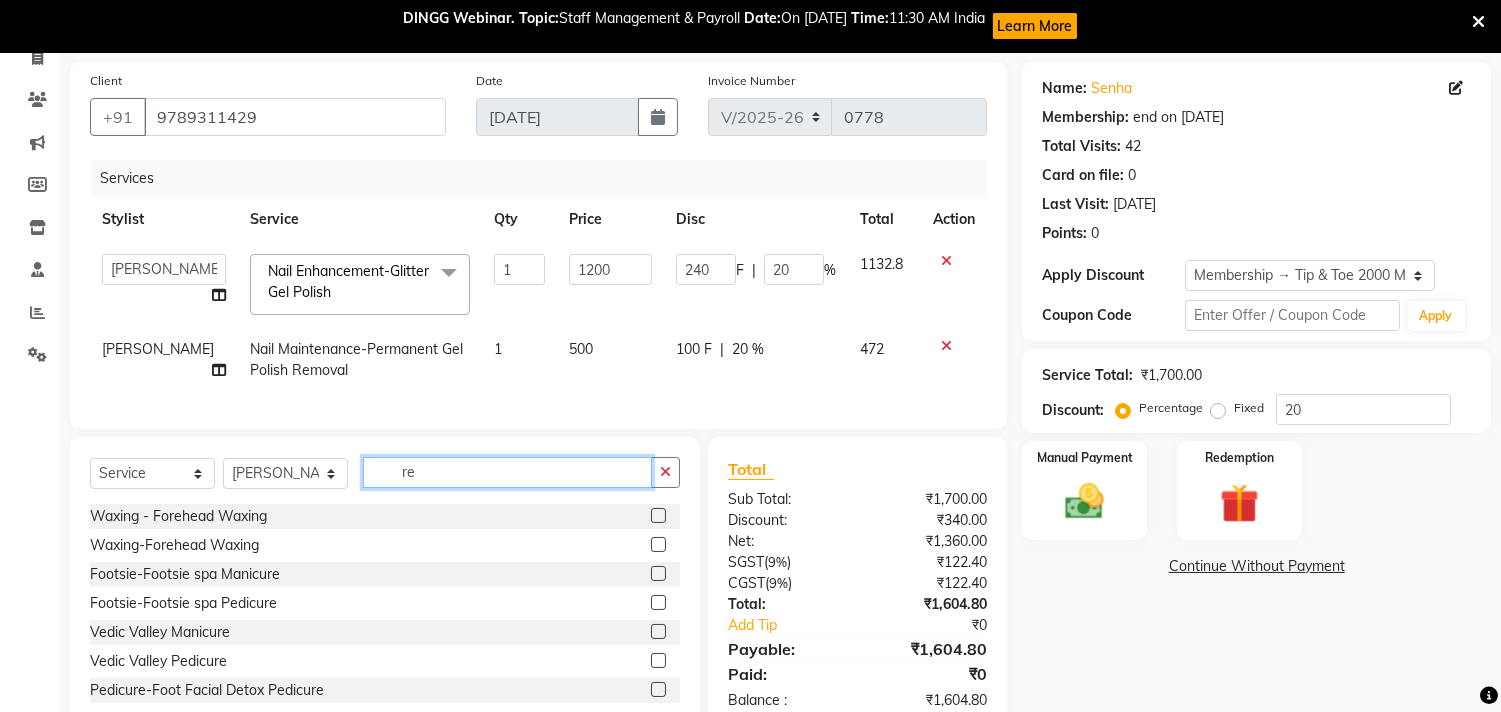 type on "r" 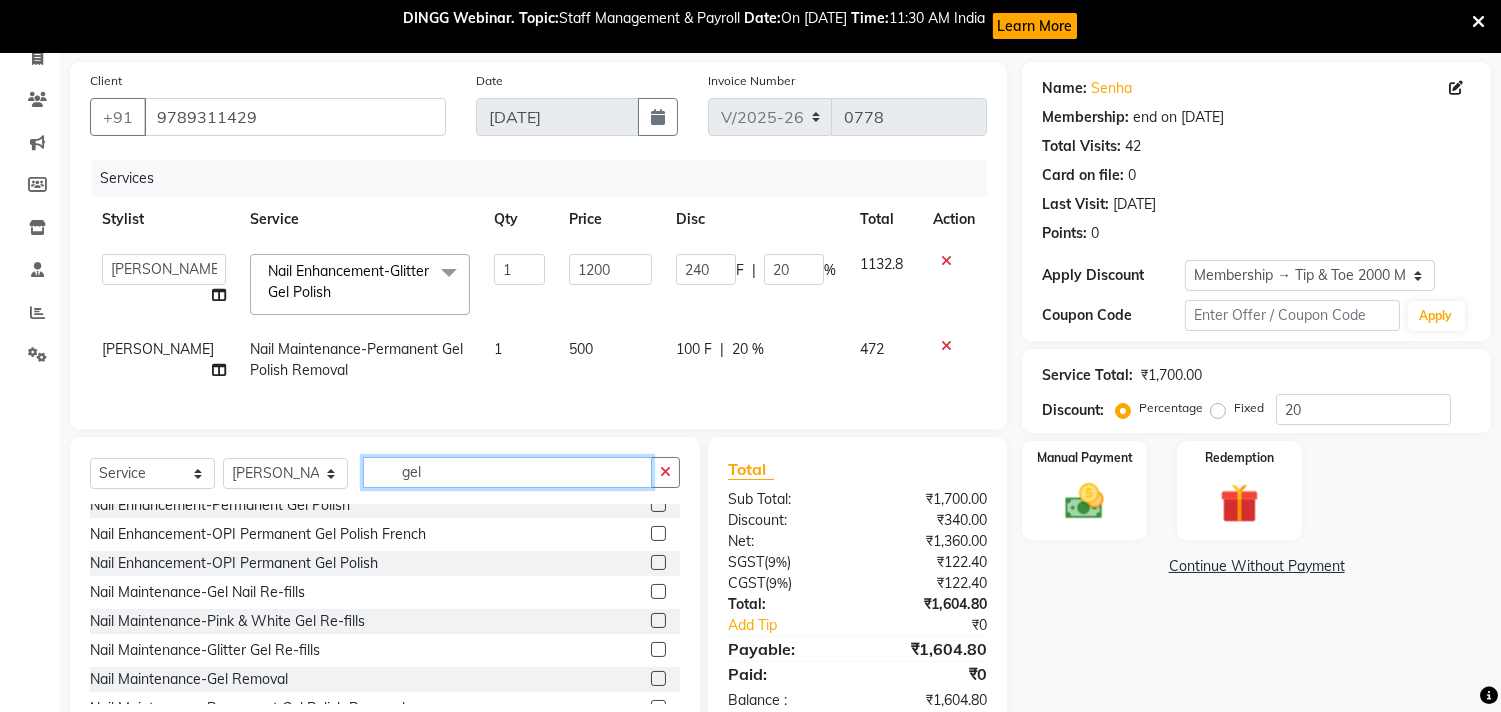 scroll, scrollTop: 555, scrollLeft: 0, axis: vertical 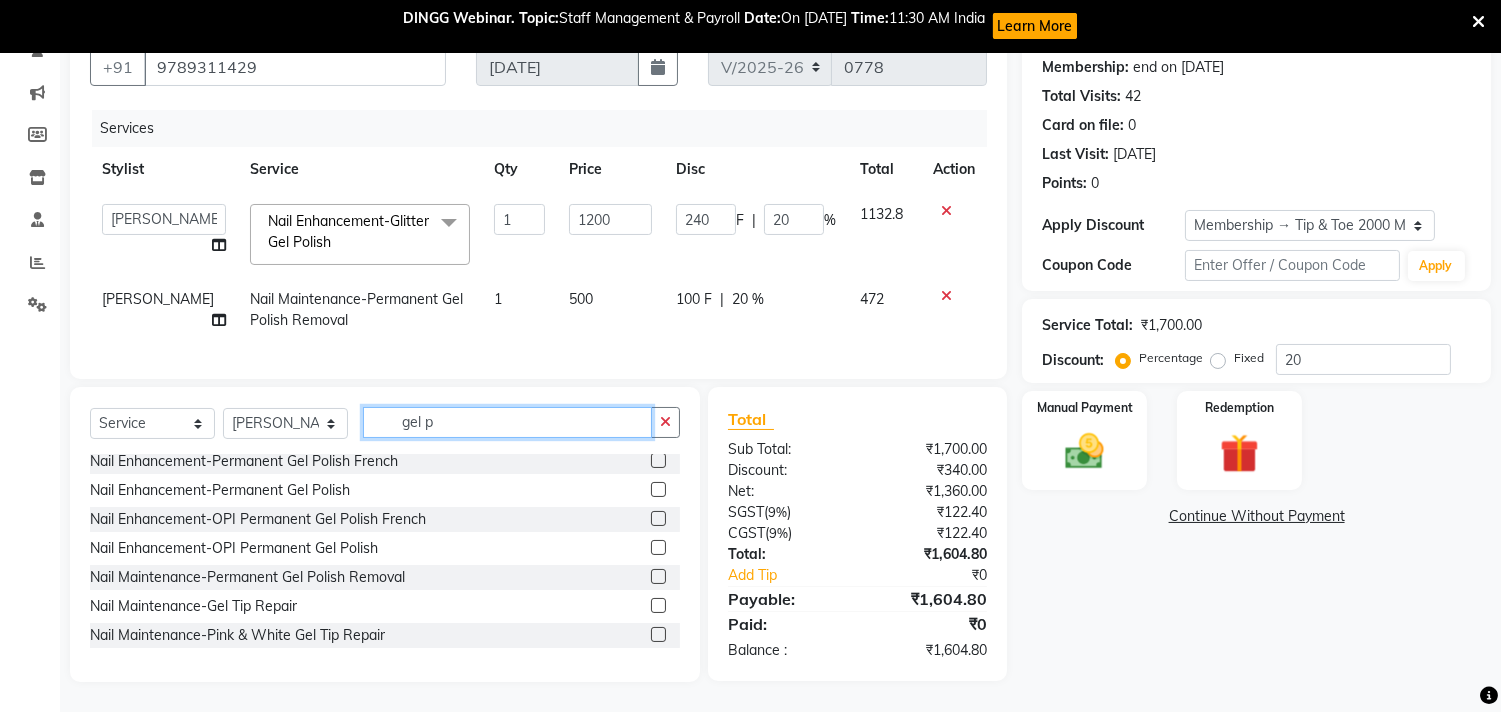 type on "gel p" 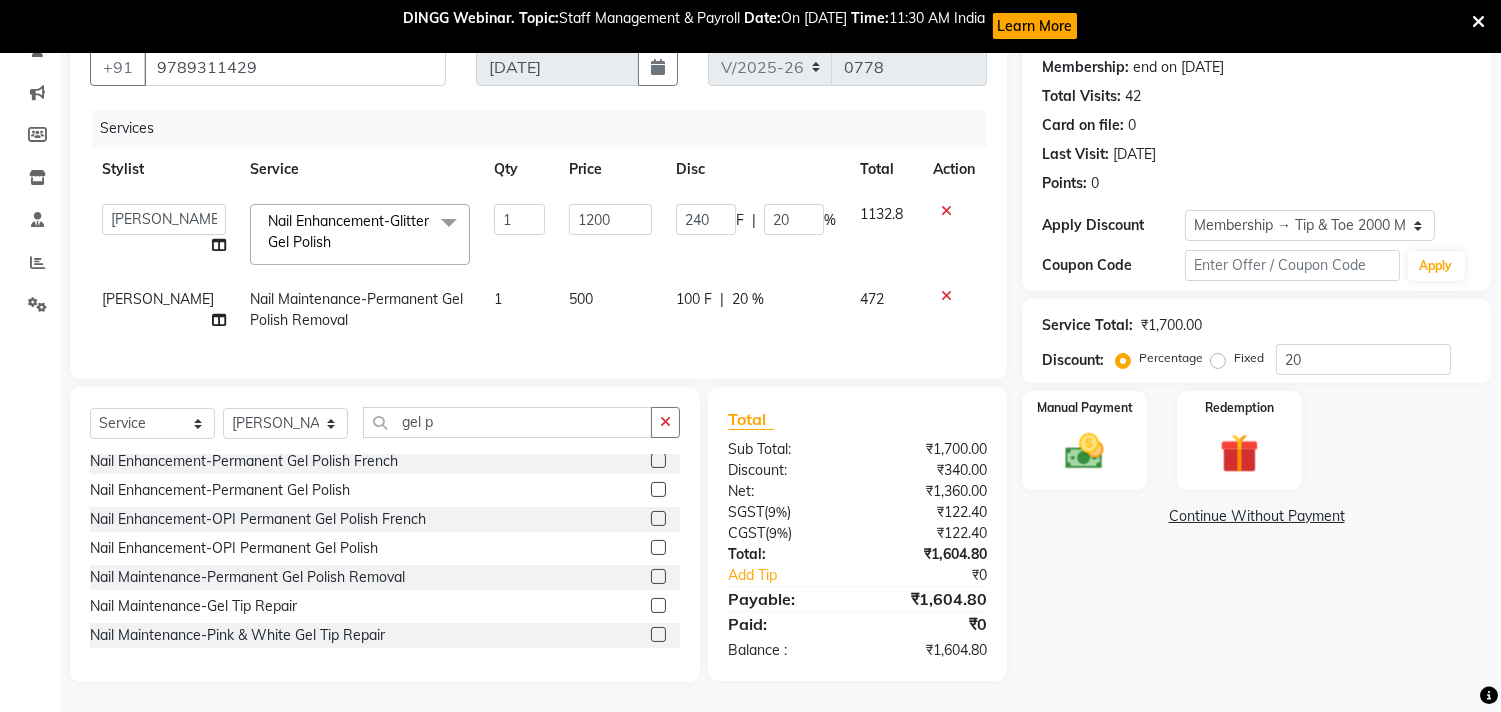 click 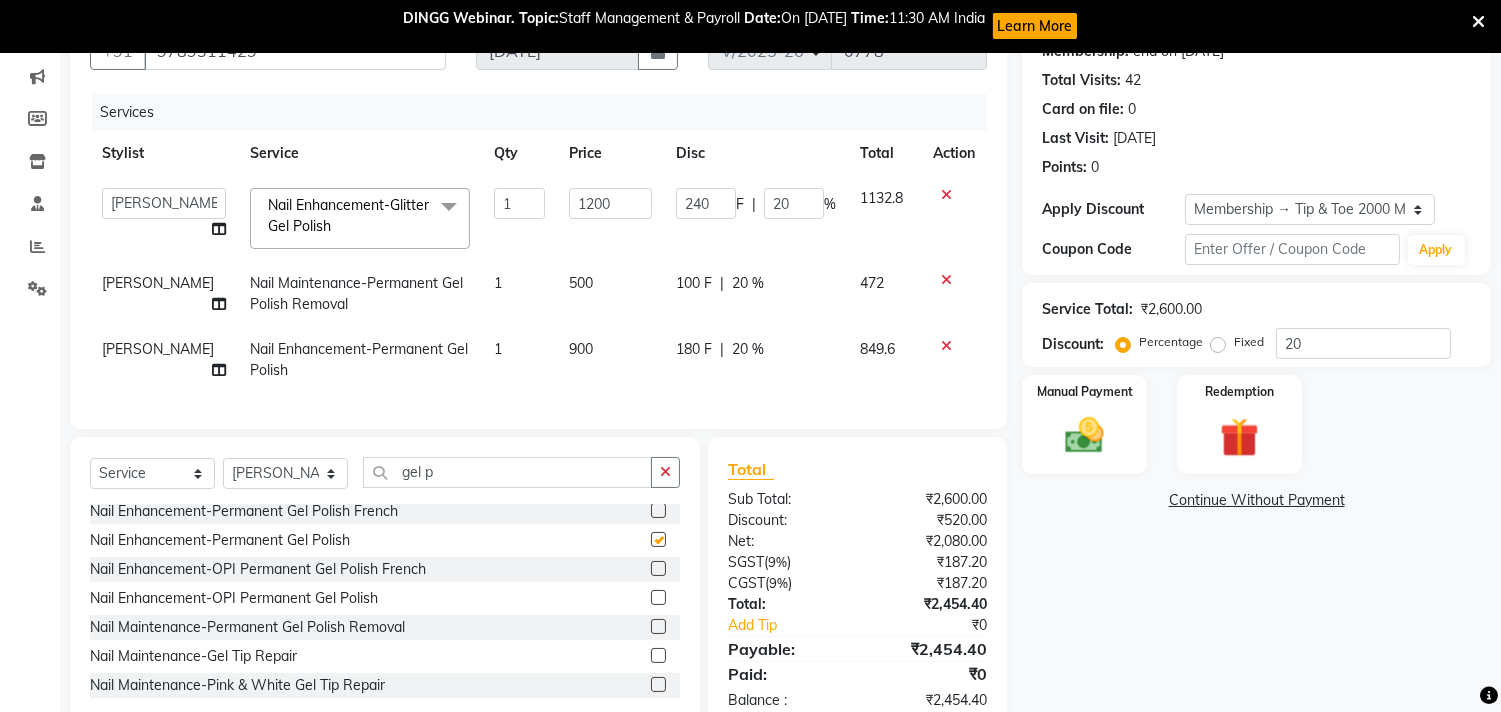 checkbox on "false" 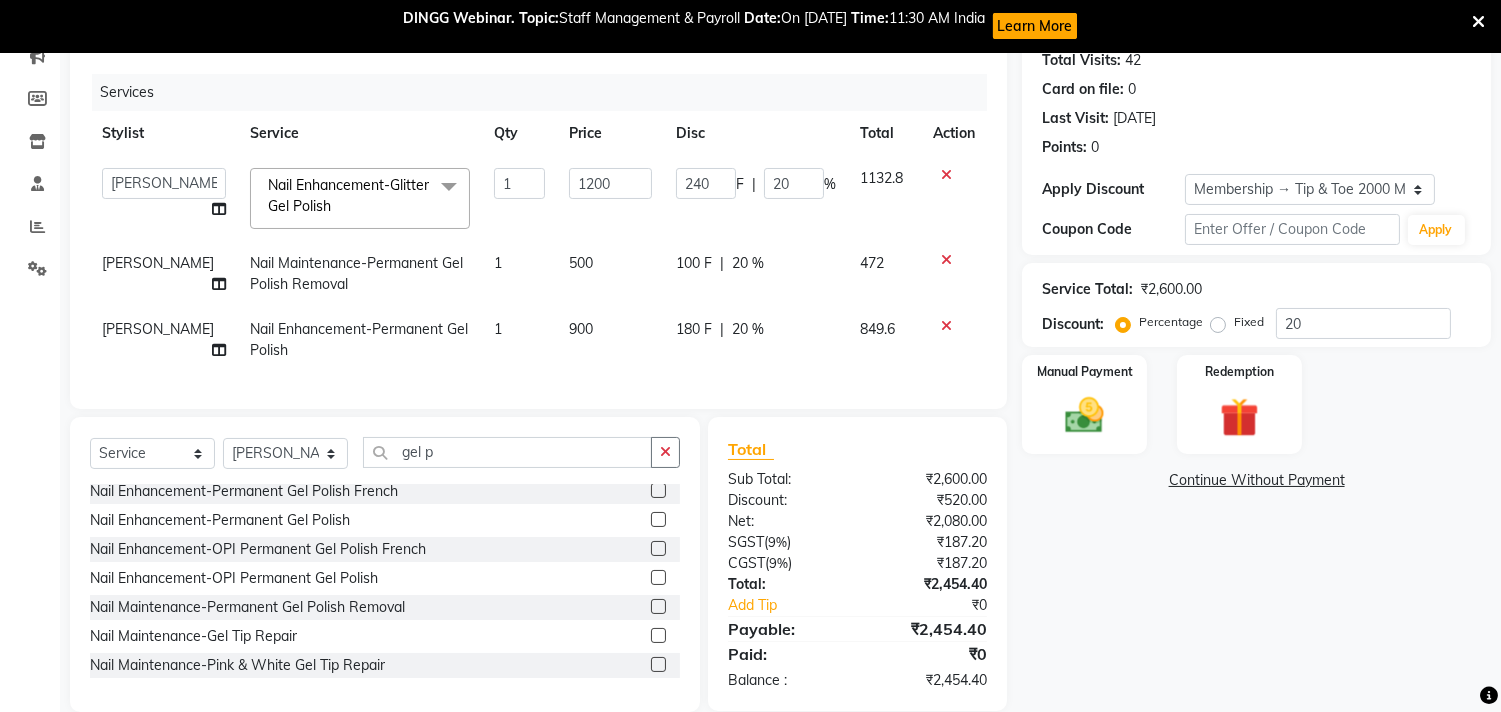 scroll, scrollTop: 273, scrollLeft: 0, axis: vertical 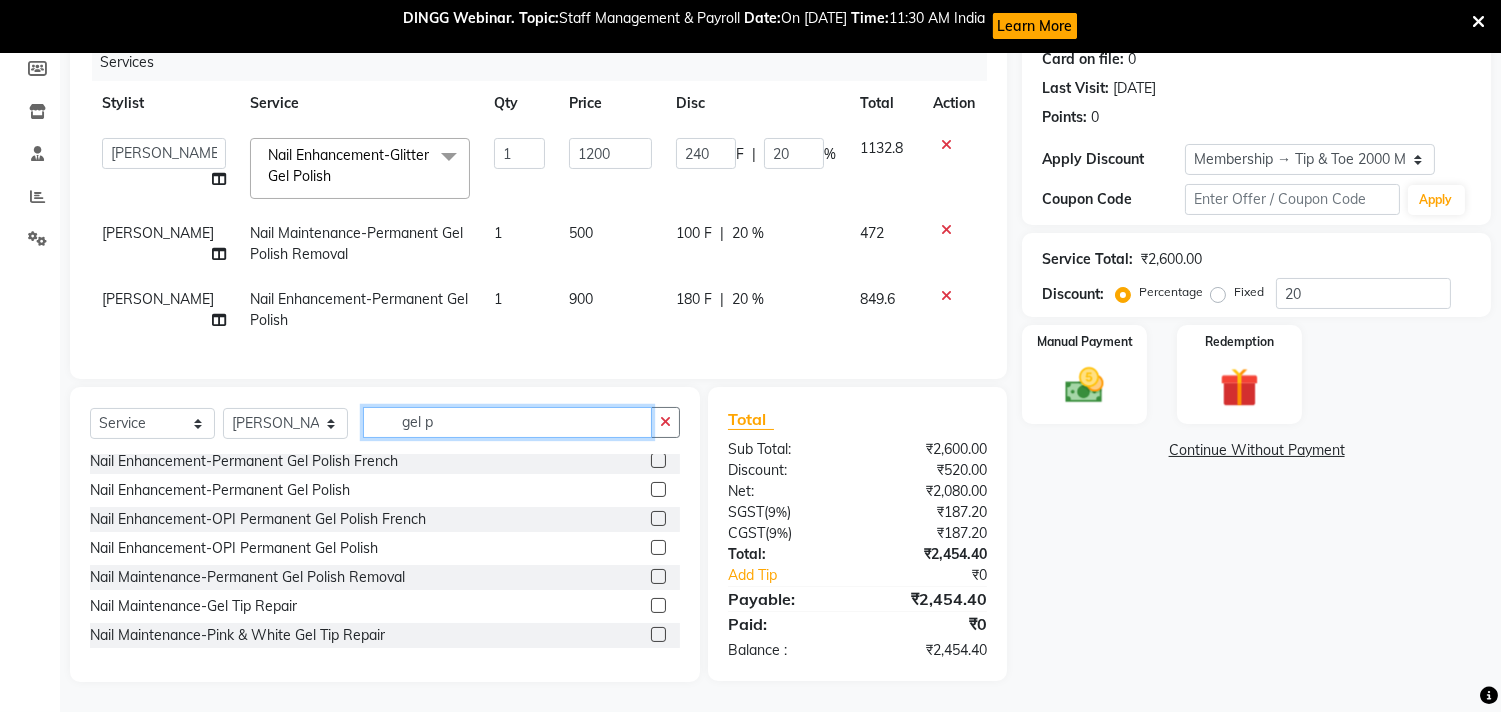 click on "gel p" 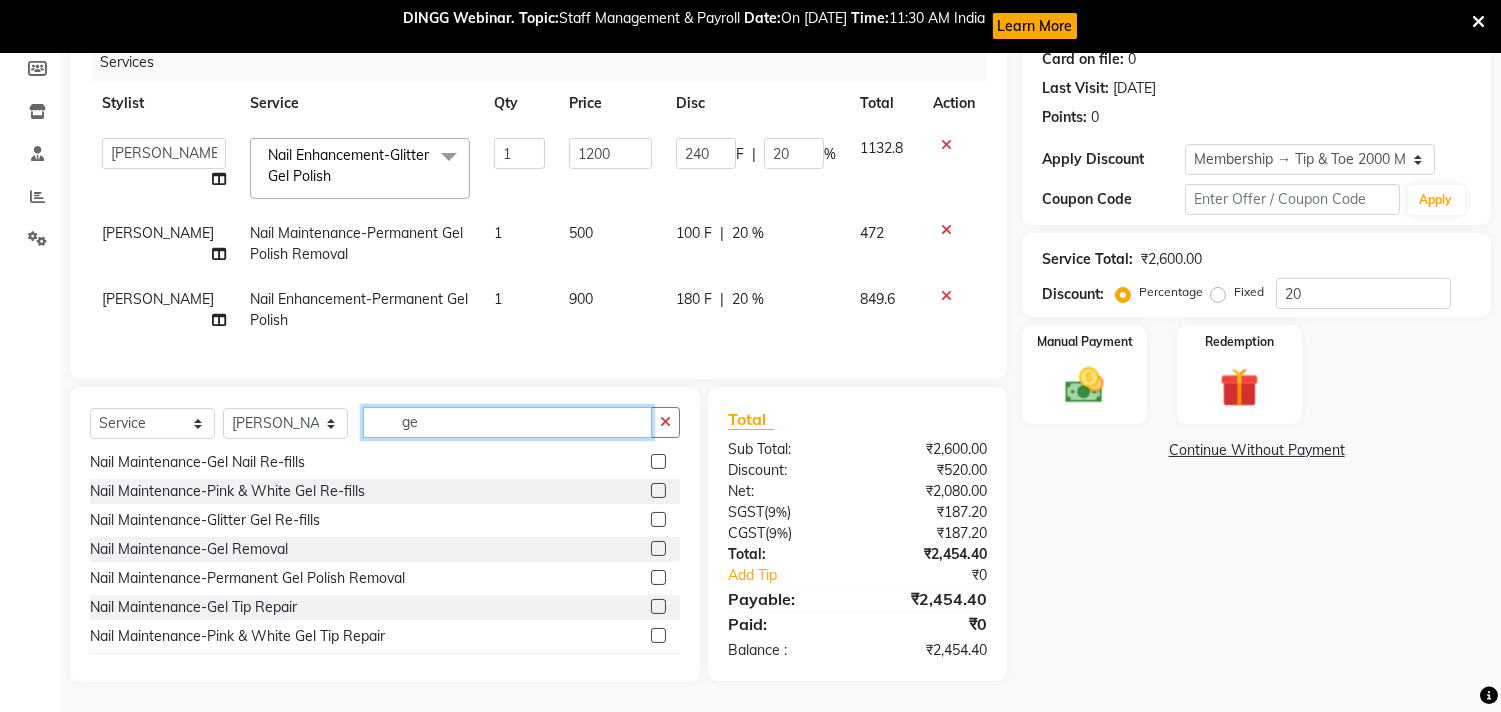 type on "g" 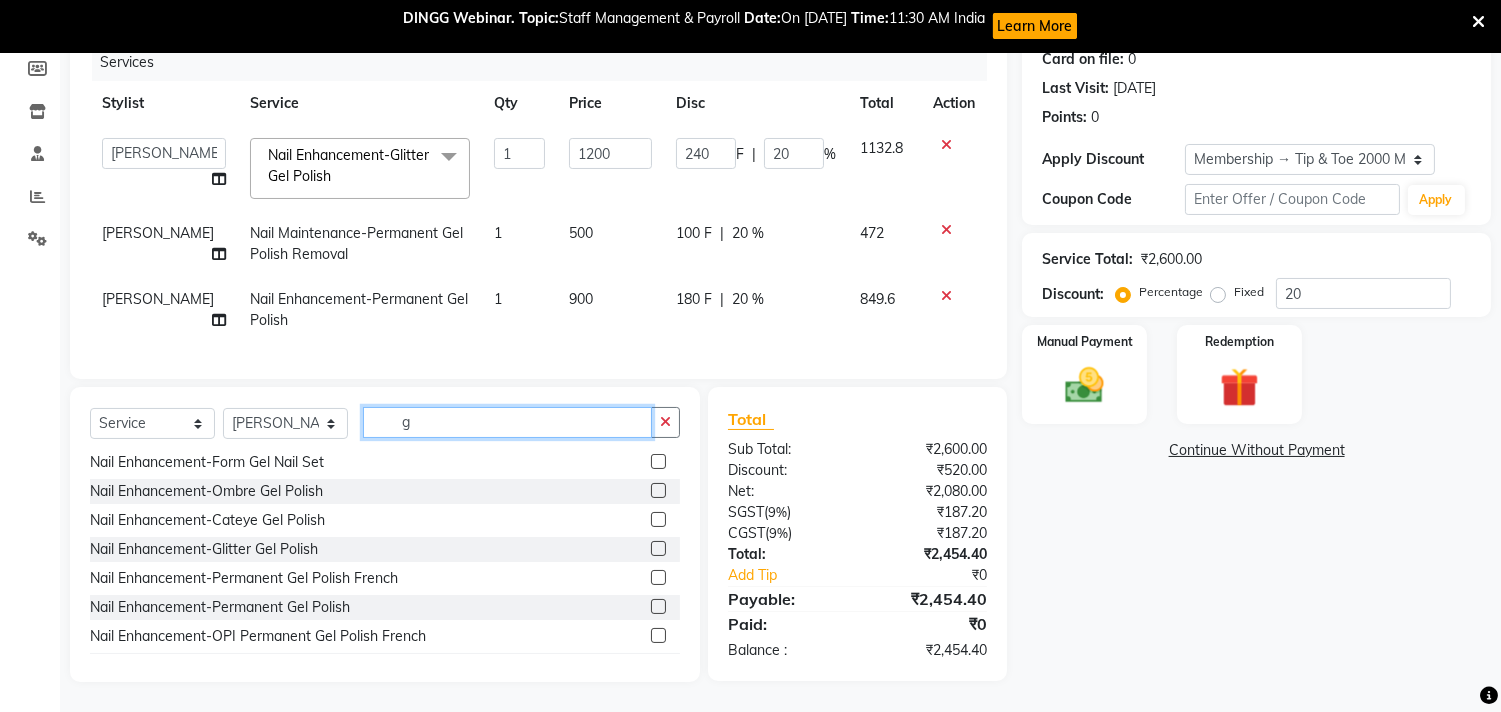 scroll, scrollTop: 786, scrollLeft: 0, axis: vertical 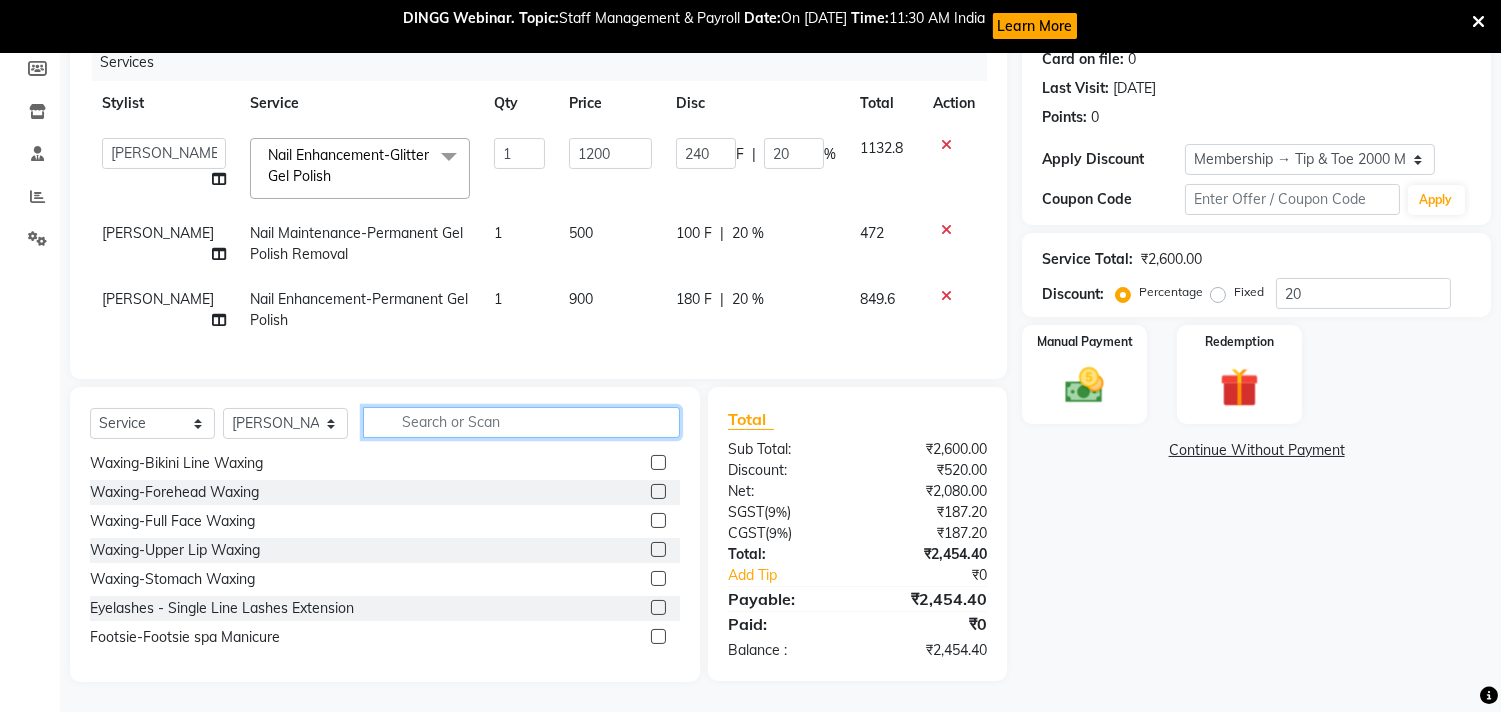 type 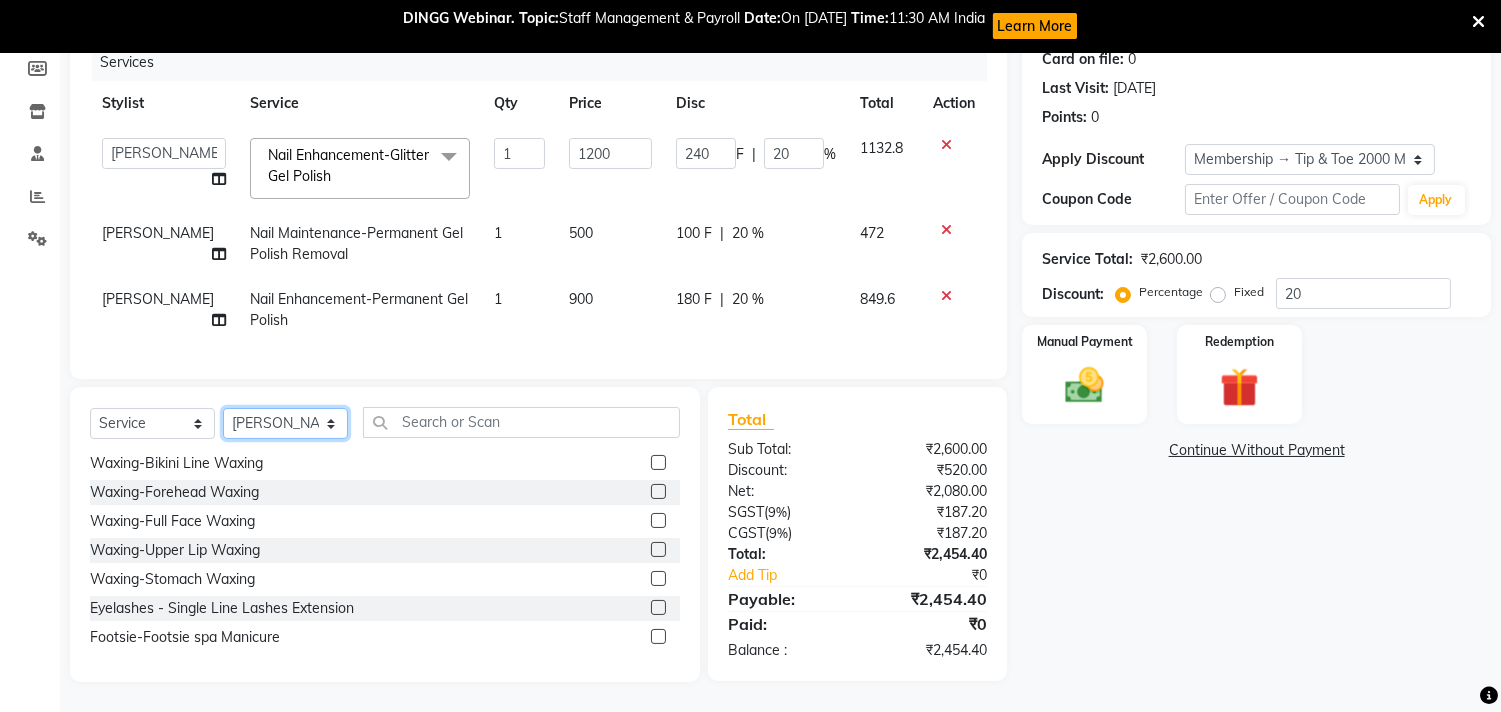 click on "Select Stylist [PERSON_NAME] [PERSON_NAME] Front Desk Joys [PERSON_NAME] [PERSON_NAME] [PERSON_NAME] [PERSON_NAME] Manager [PERSON_NAME]" 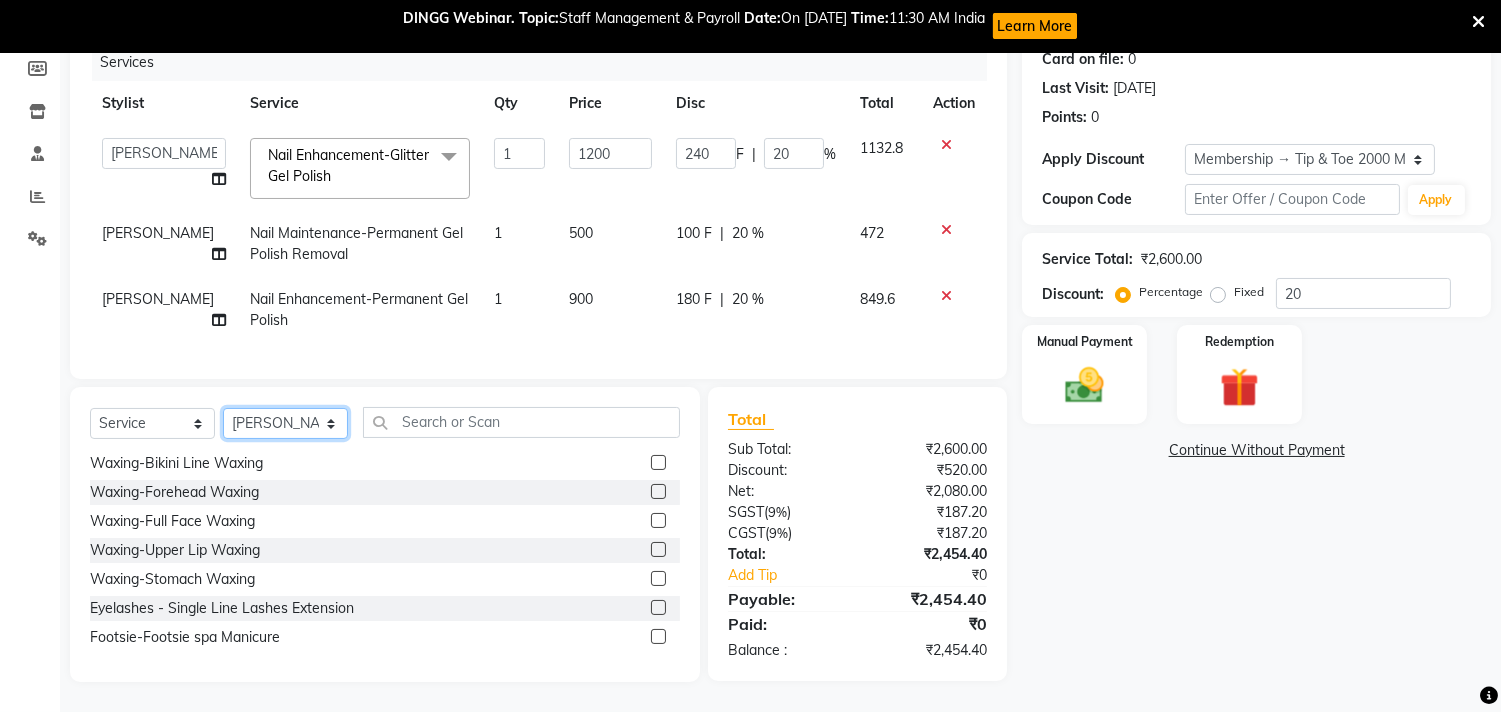 select on "75187" 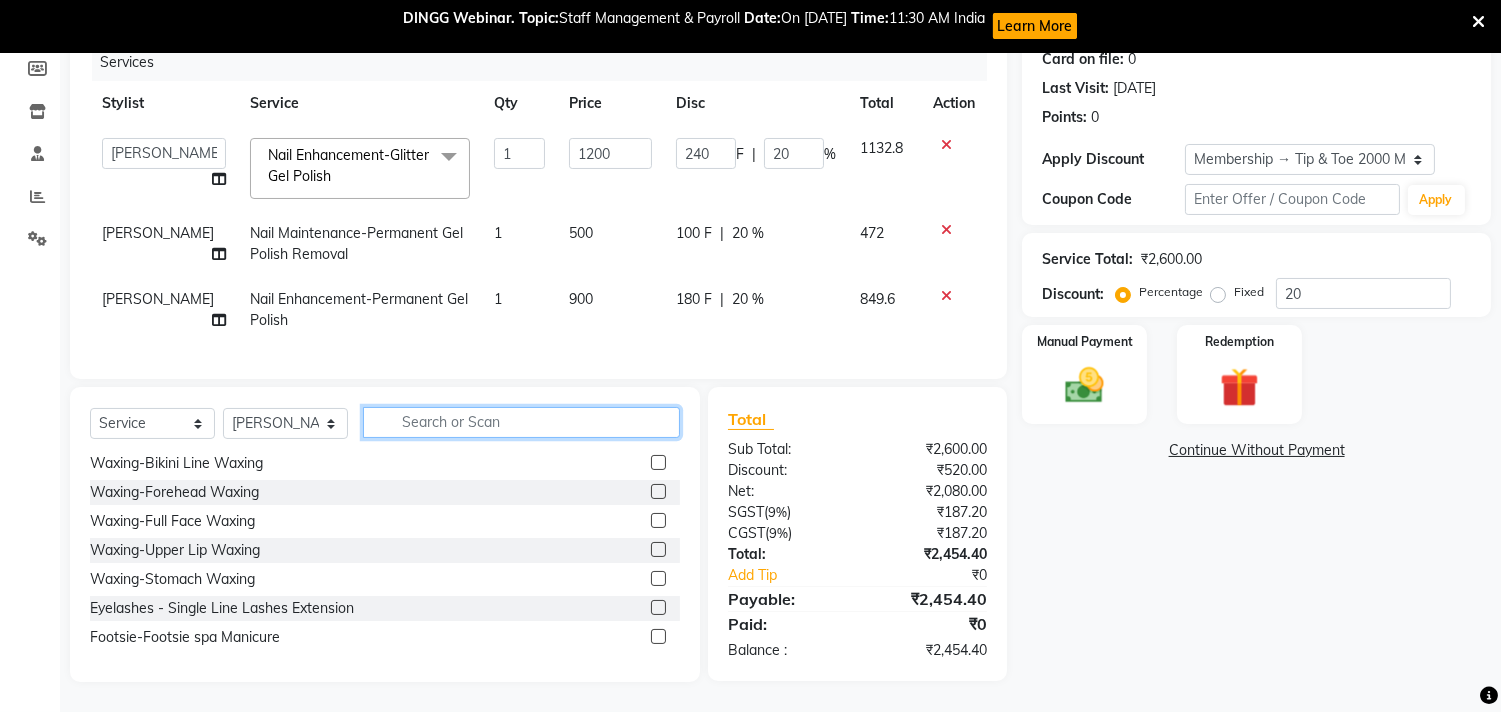 click 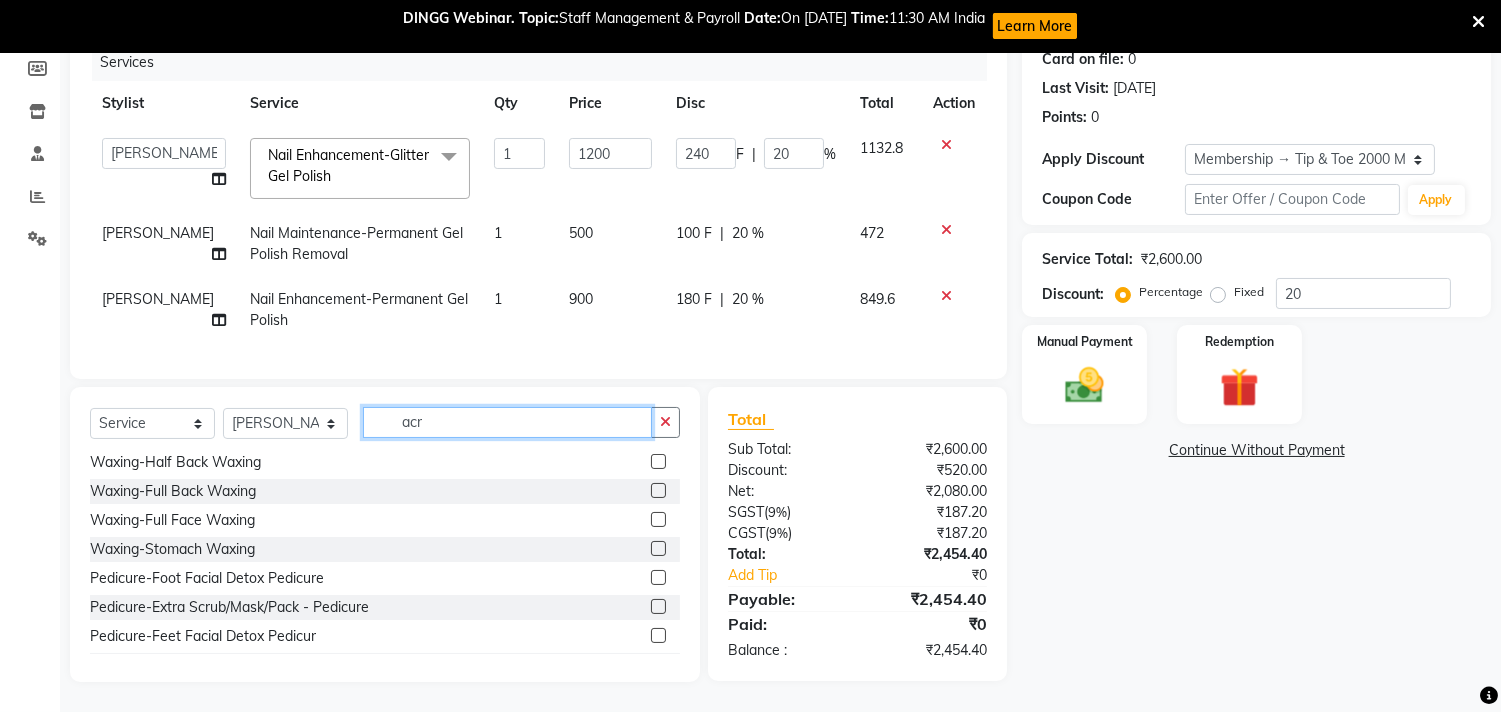 scroll, scrollTop: 0, scrollLeft: 0, axis: both 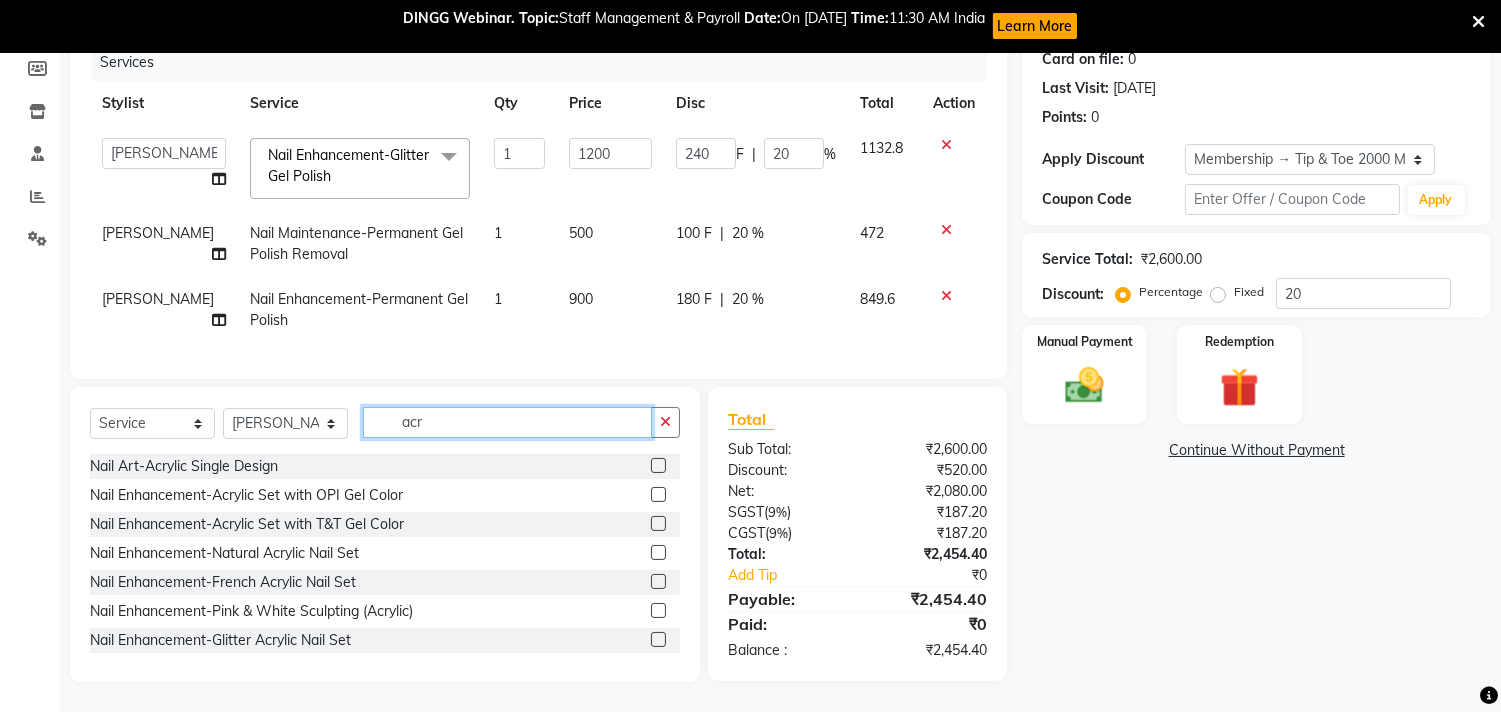 type on "acr" 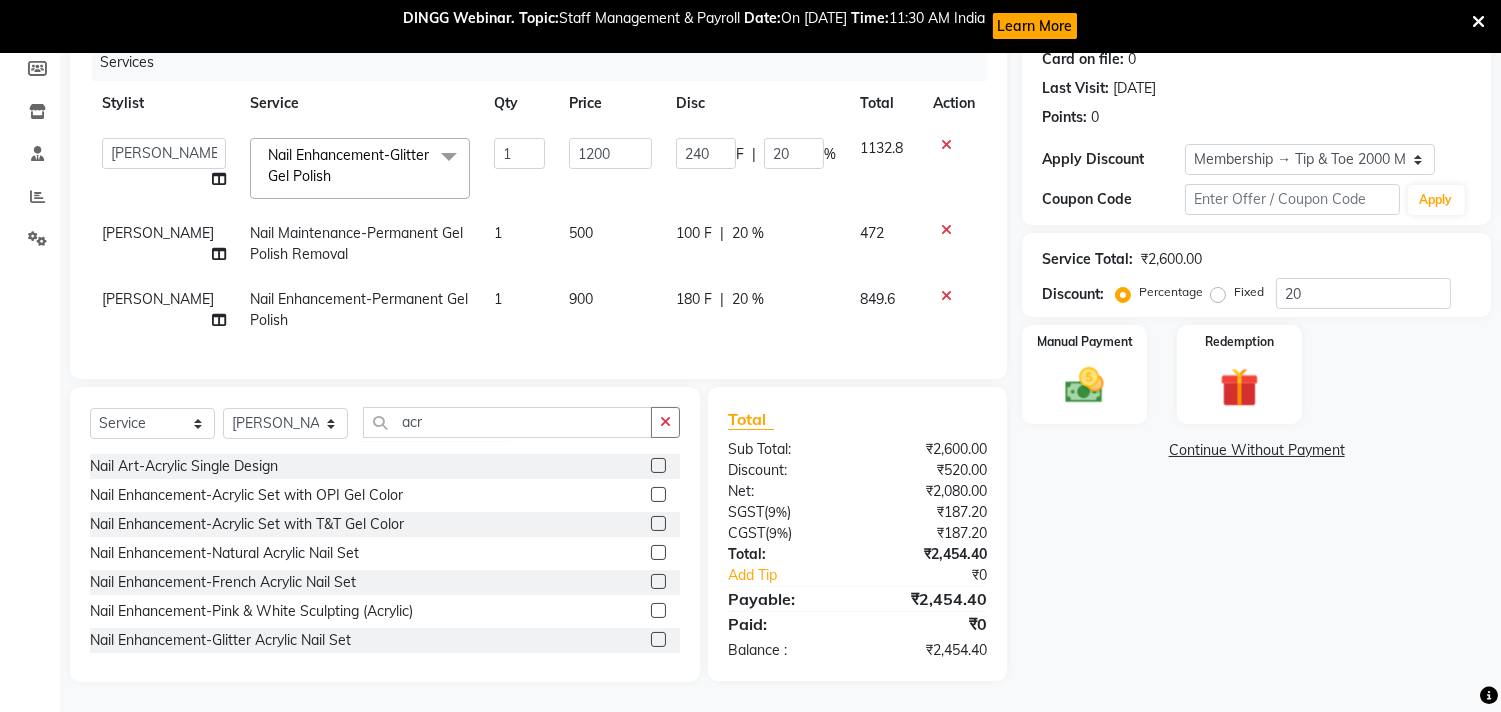 click 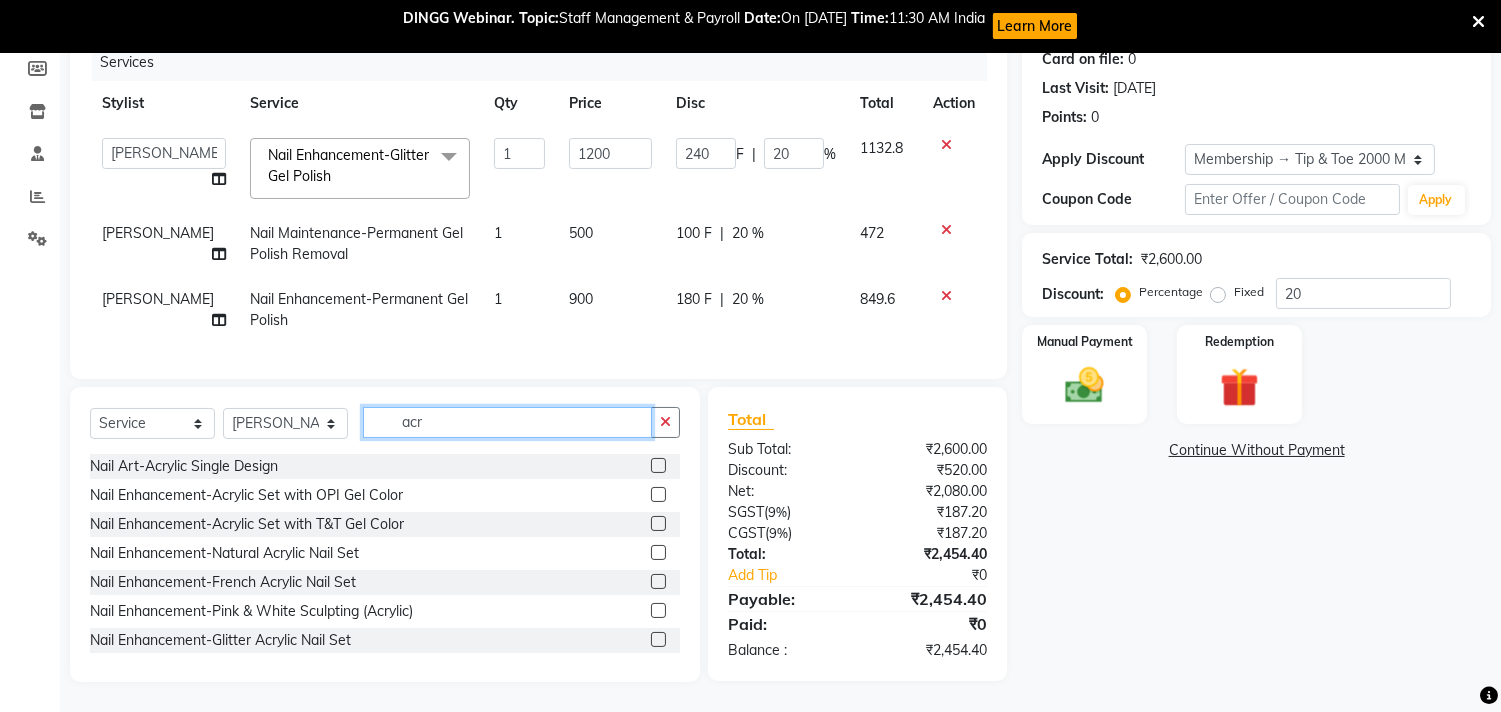 click on "acr" 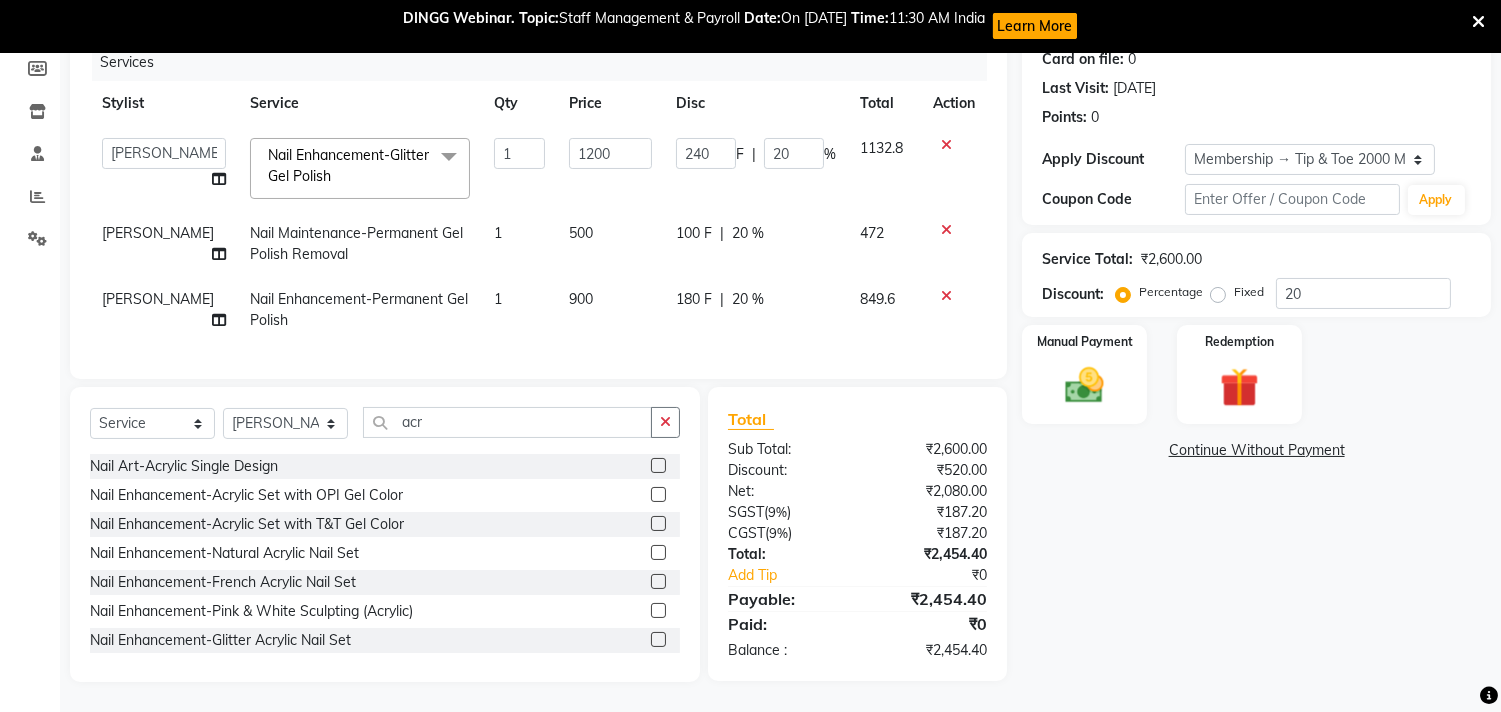 click 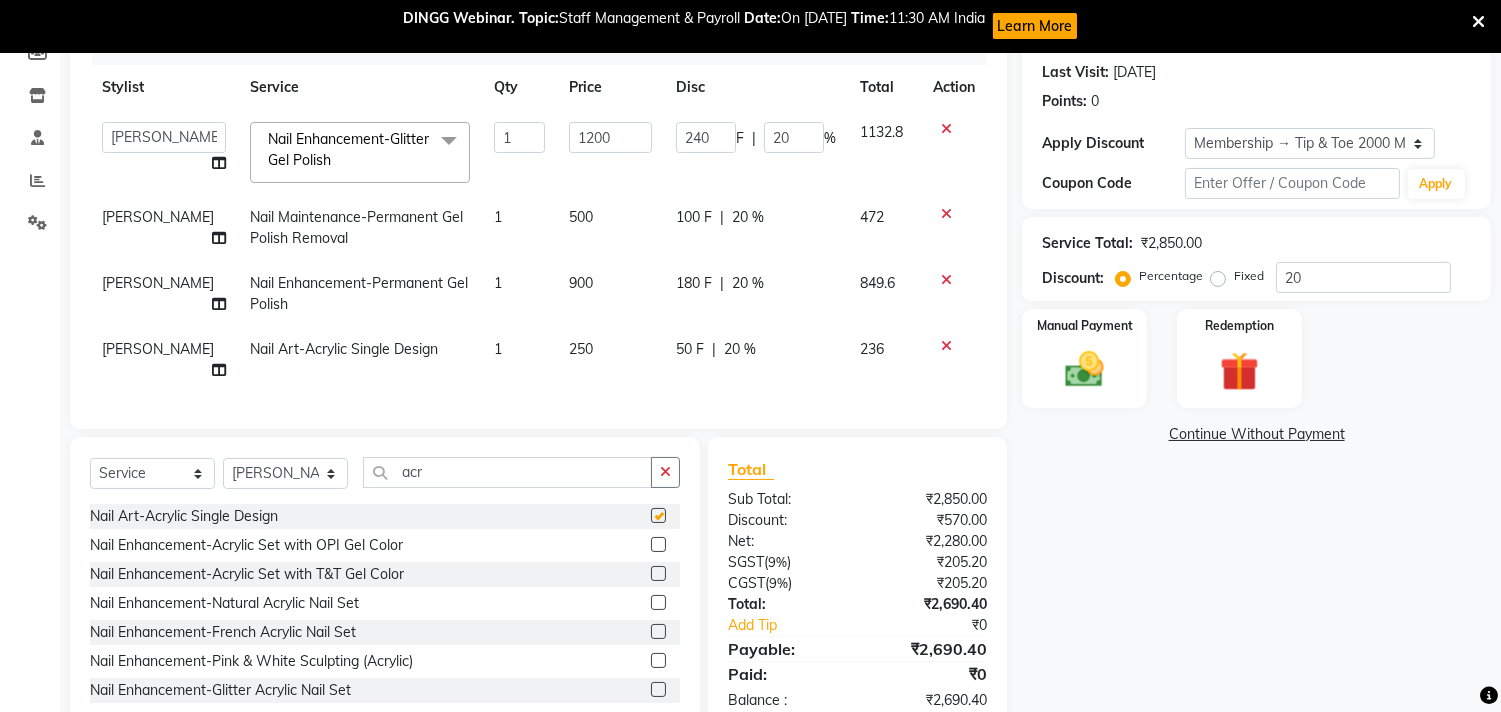checkbox on "false" 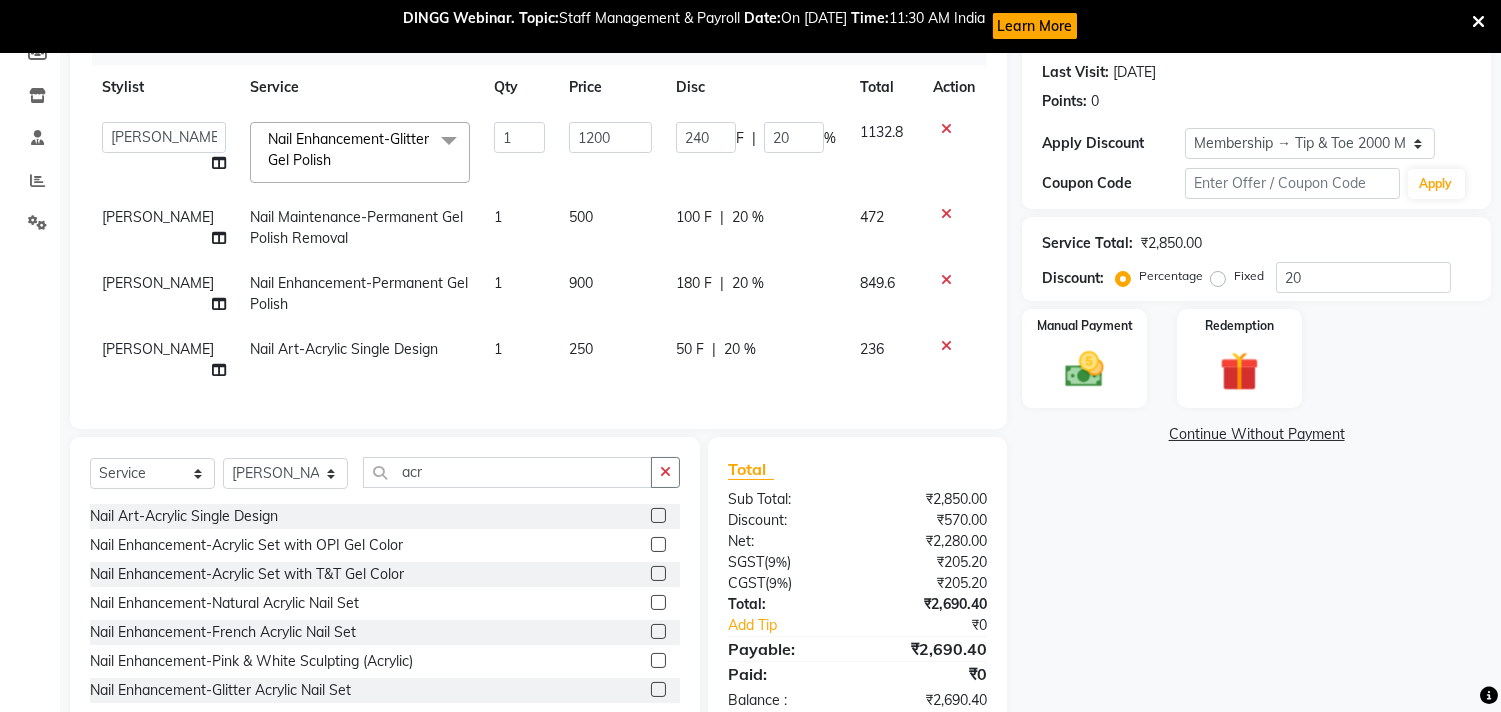 click on "250" 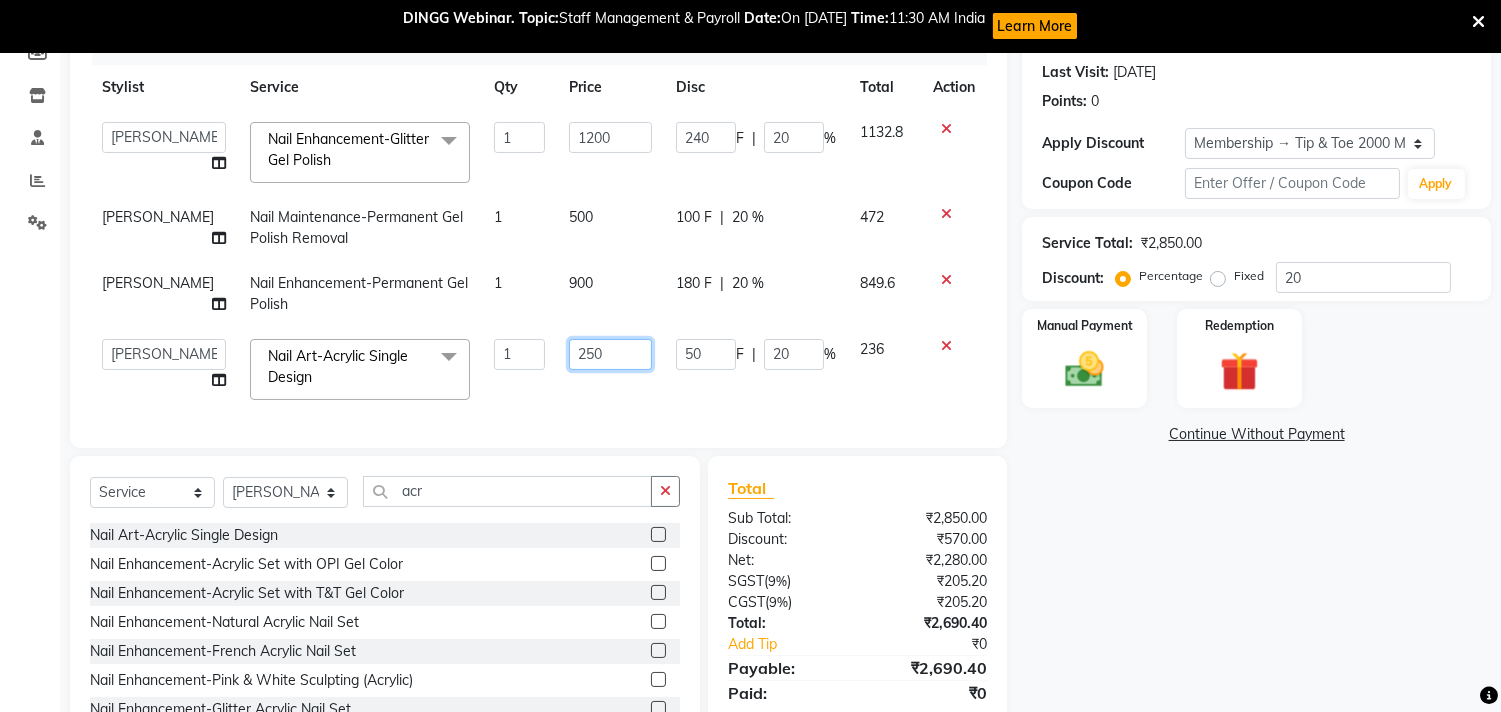 click on "250" 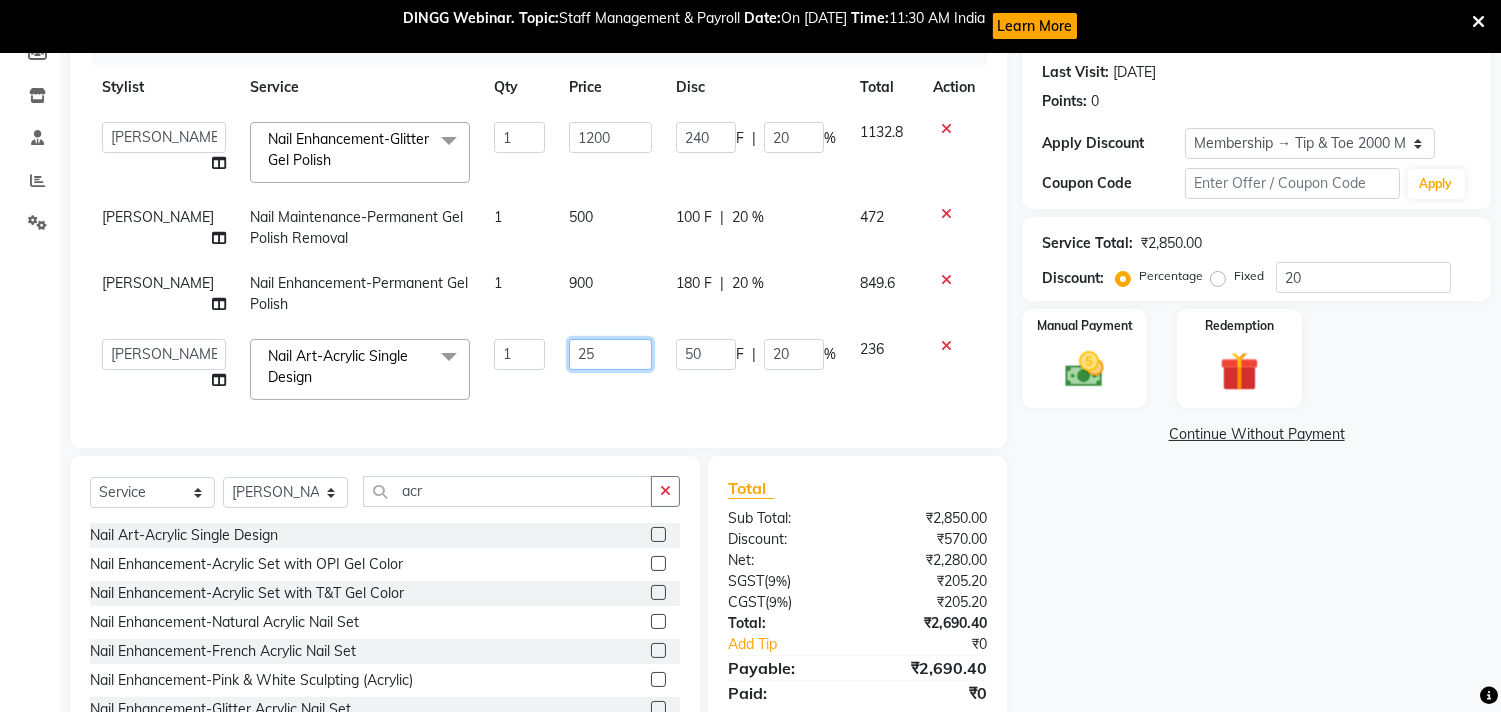 type on "2" 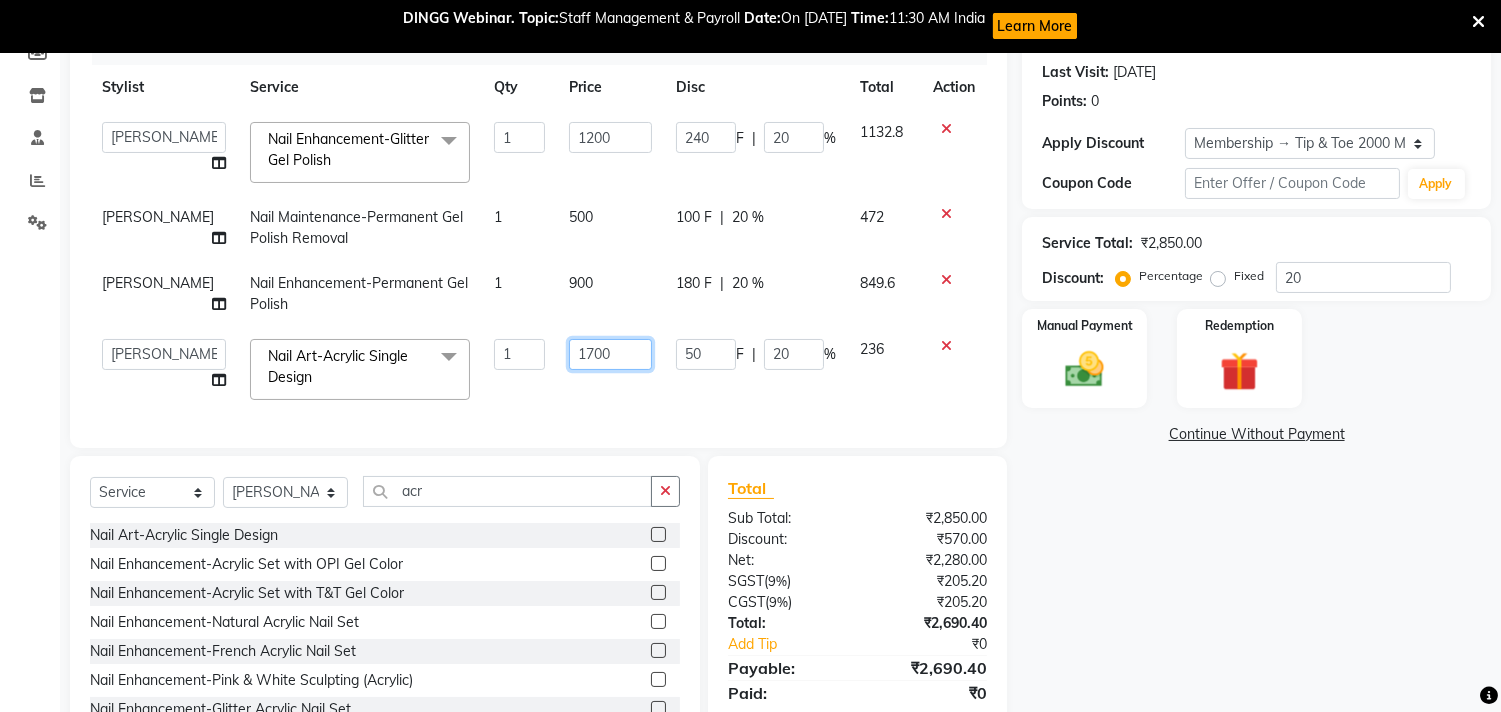 type on "170" 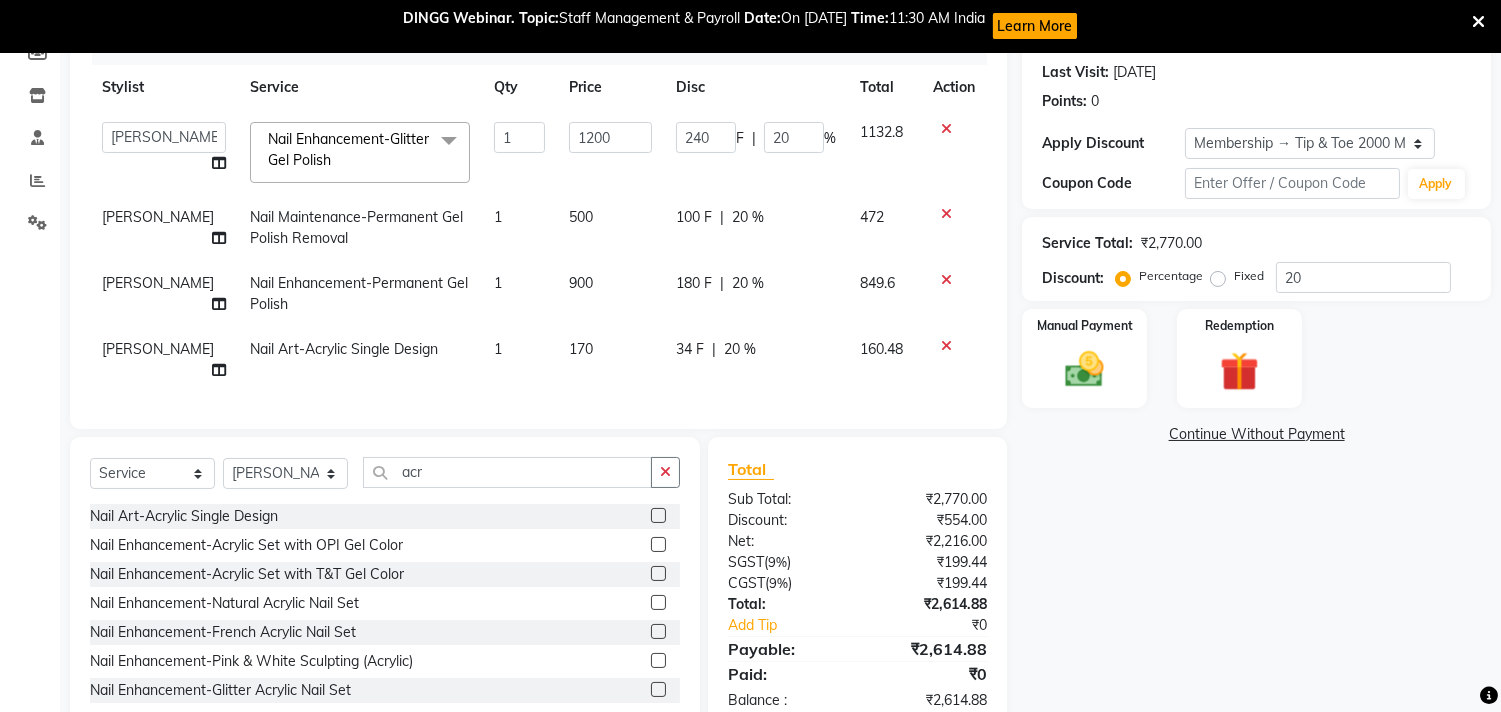 click on "1" 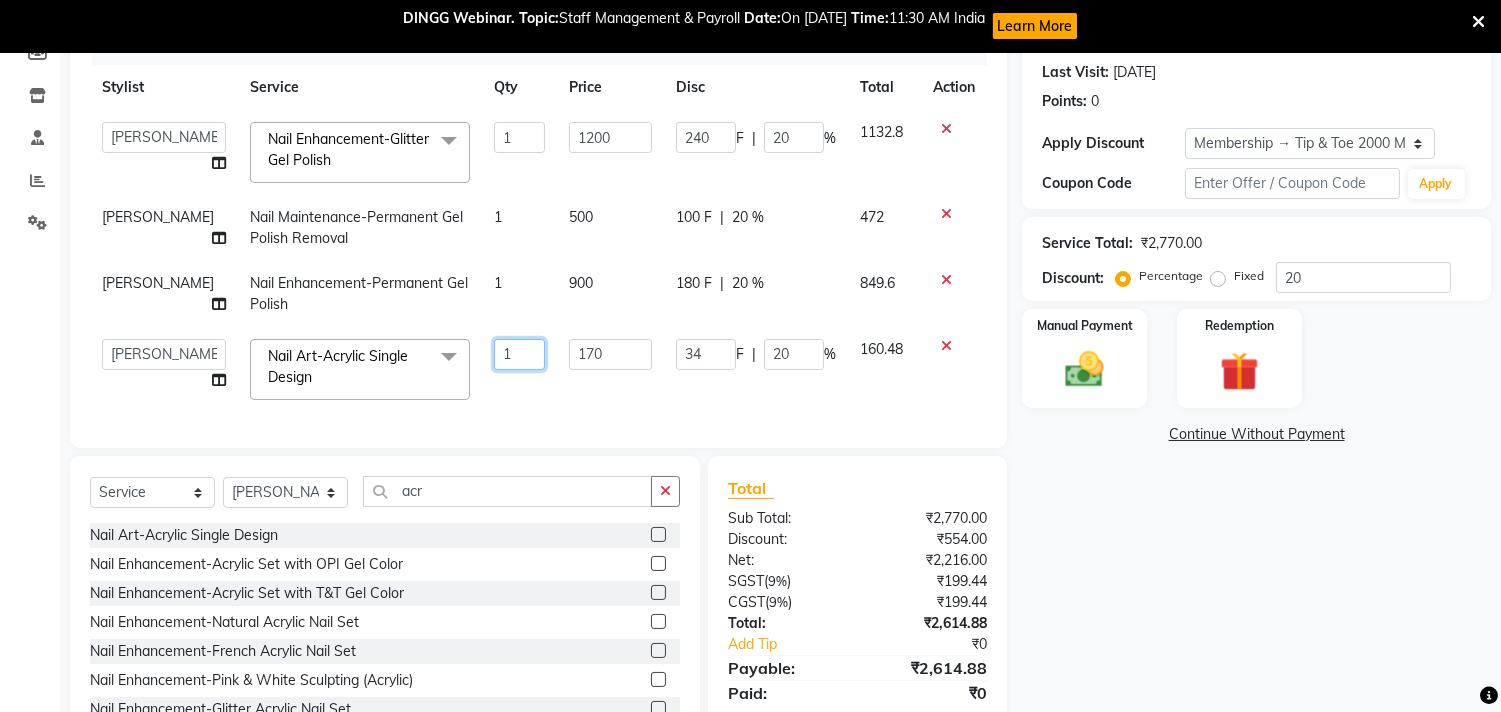 click on "1" 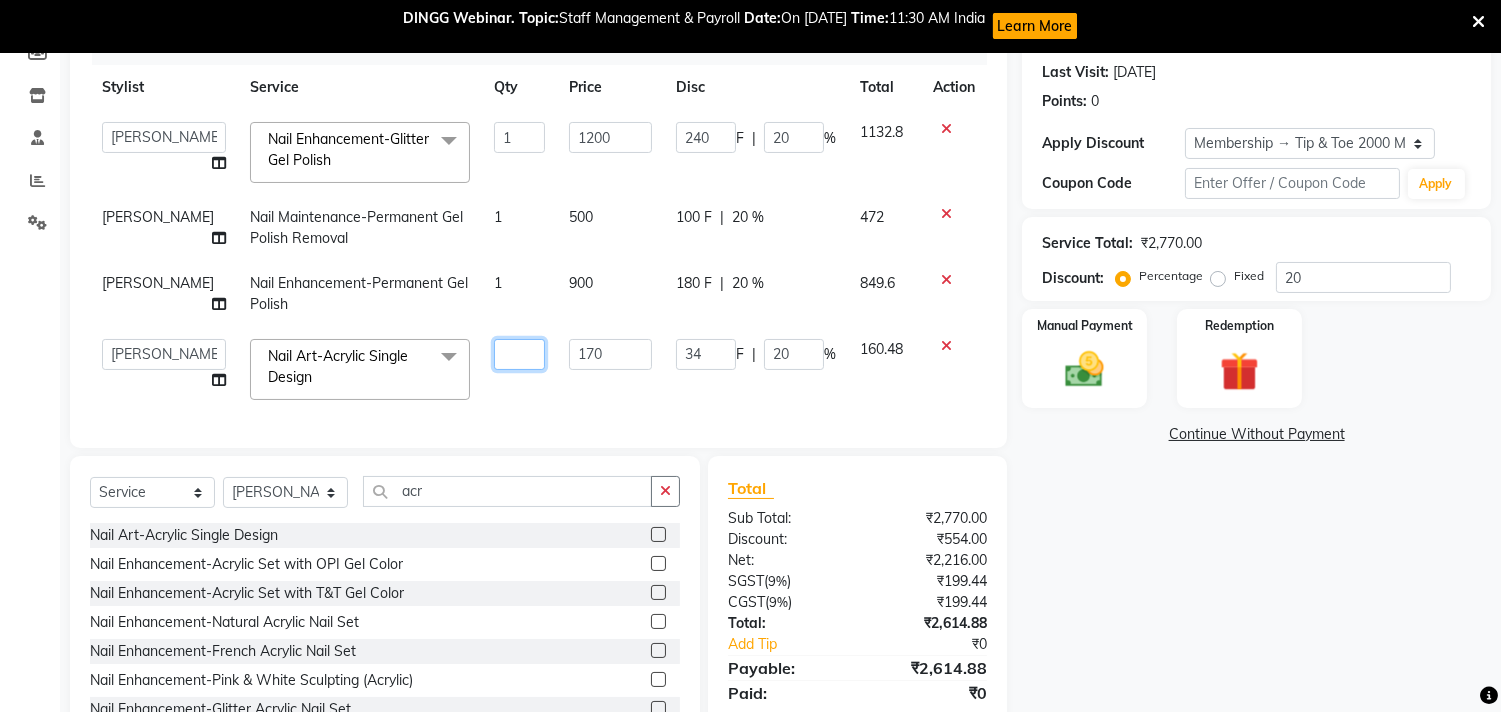 type on "4" 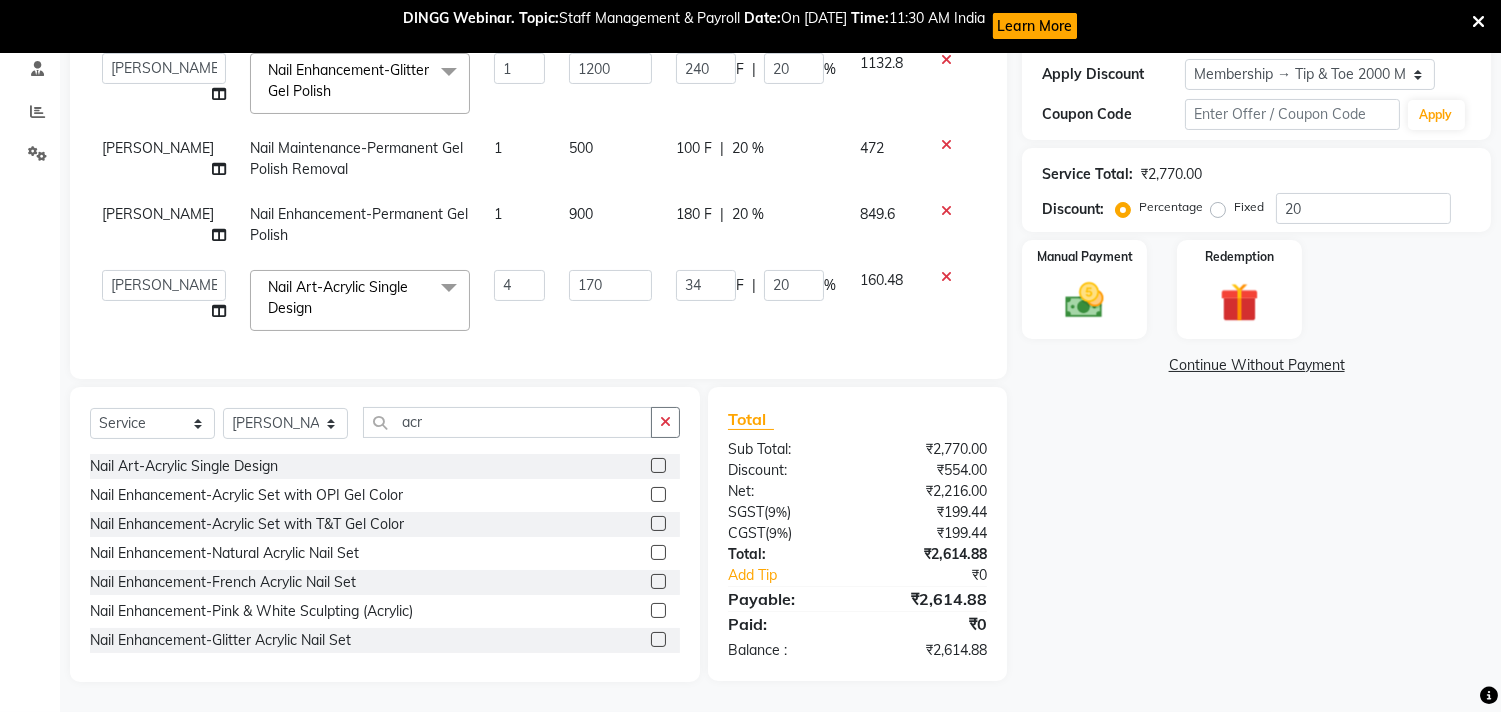 click on "Name: Senha  Membership: end on [DATE] Total Visits:  42 Card on file:  0 Last Visit:   [DATE] Points:   0  Apply Discount Select Membership → Tip & Toe 2000 Membership Coupon Code Apply Service Total:  ₹2,770.00  Discount:  Percentage   Fixed  20 Manual Payment Redemption  Continue Without Payment" 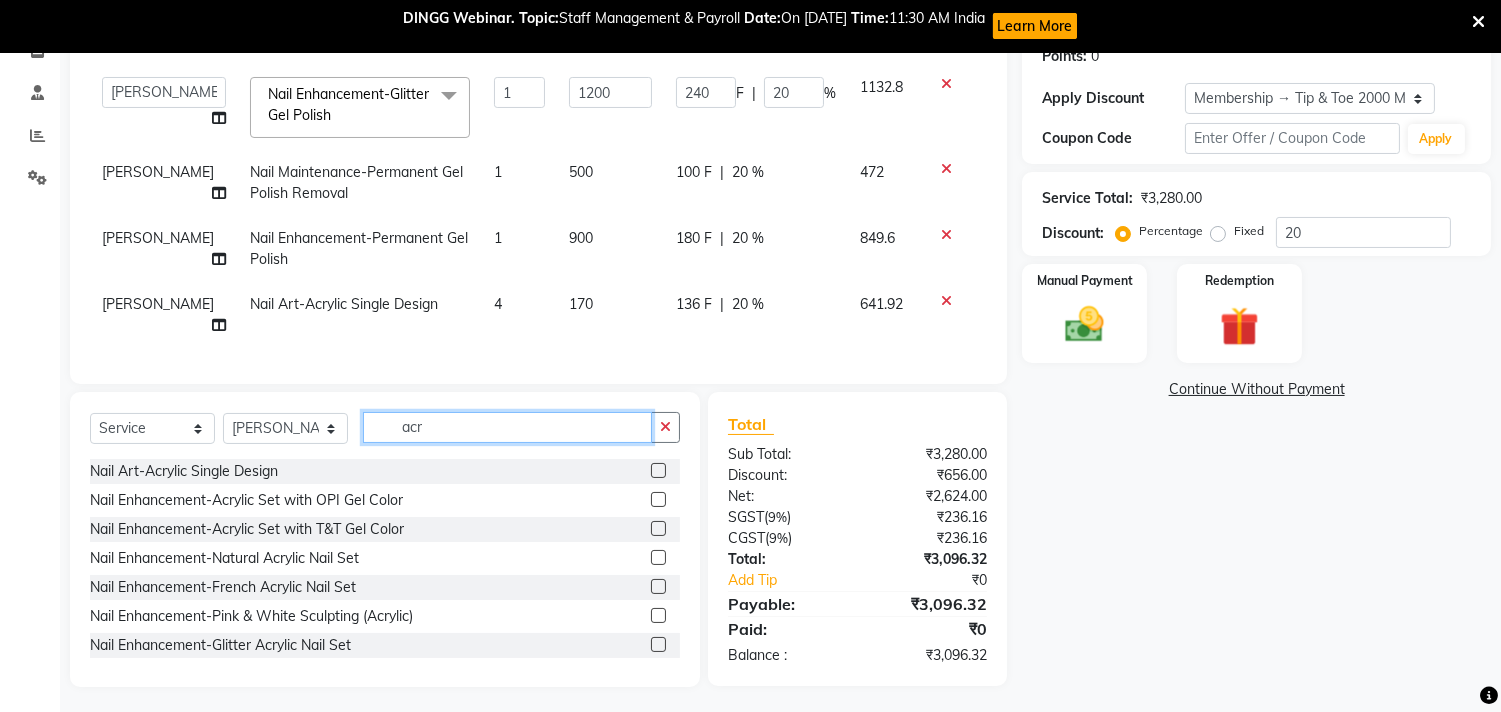 click on "acr" 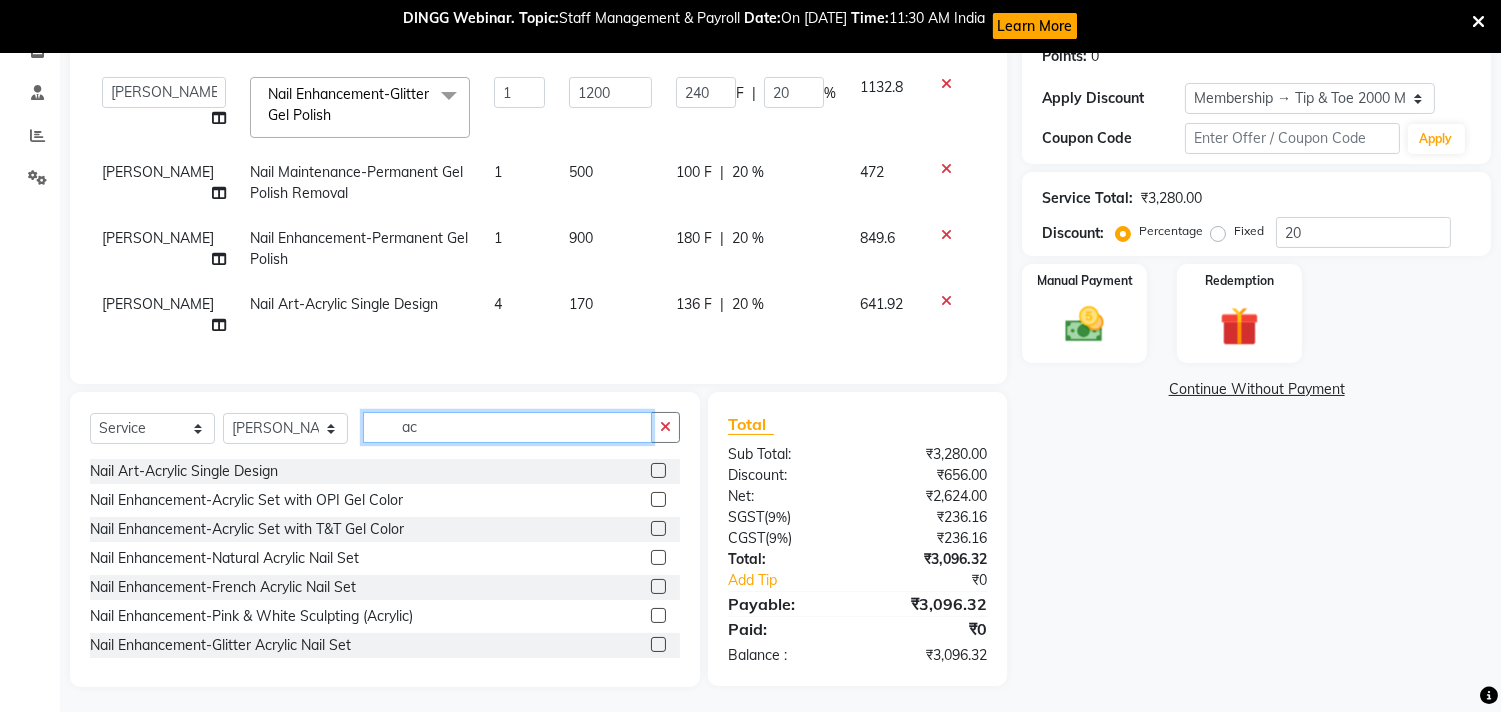 type on "a" 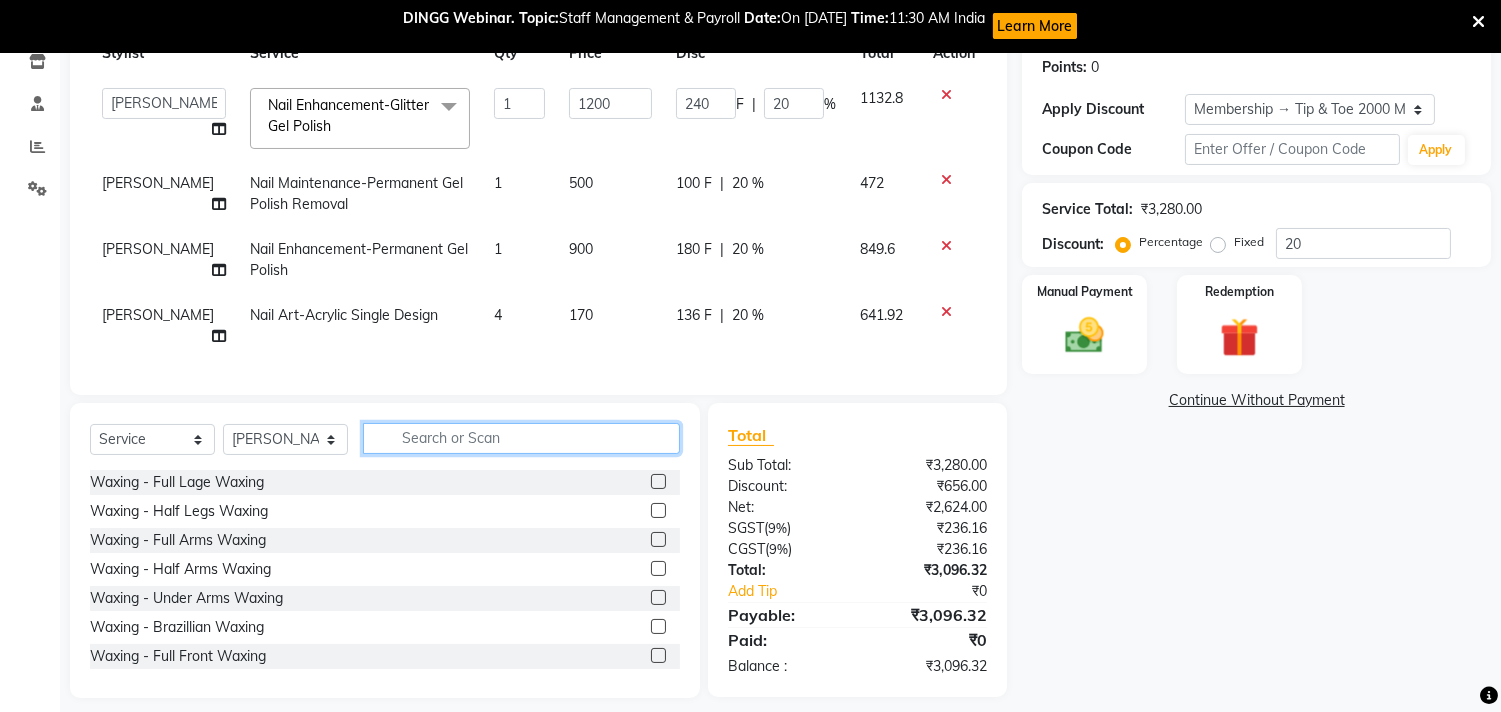 scroll, scrollTop: 318, scrollLeft: 0, axis: vertical 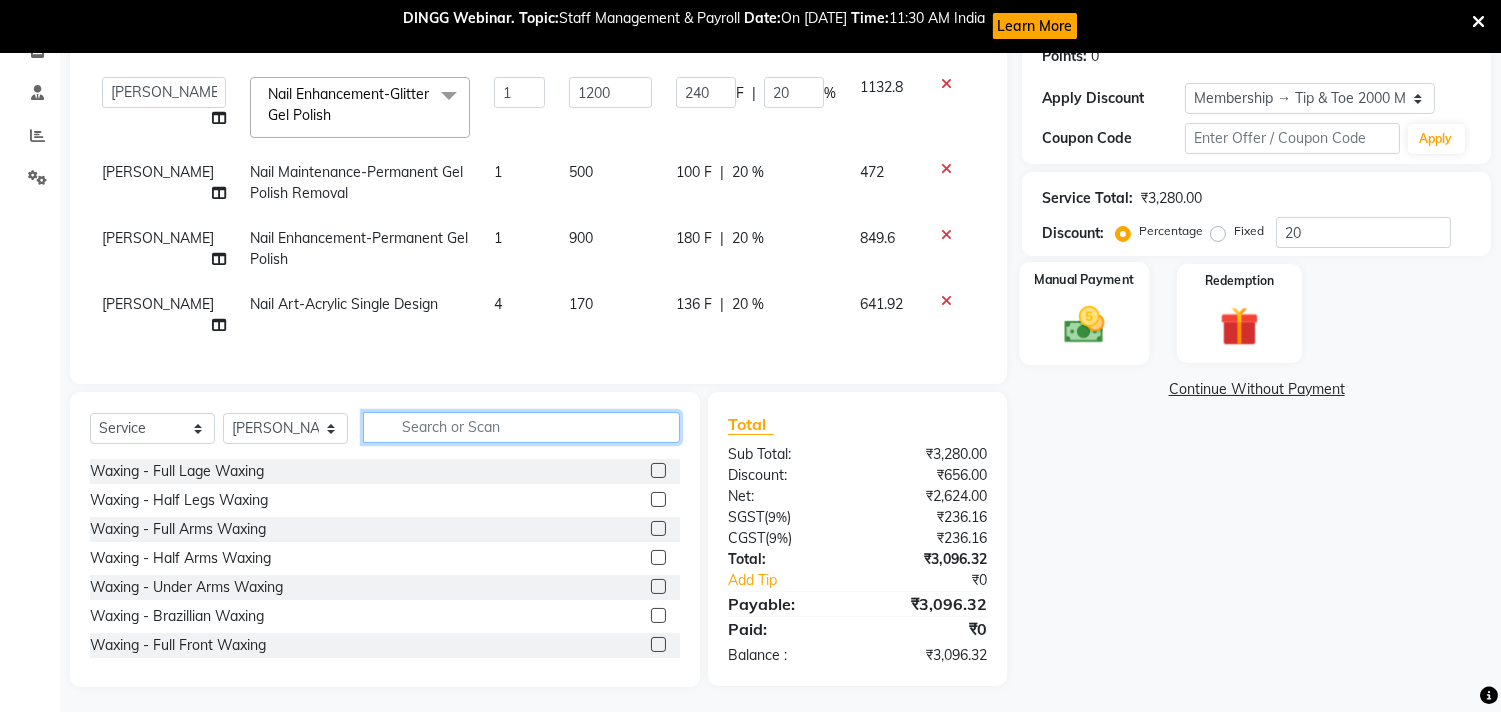 type 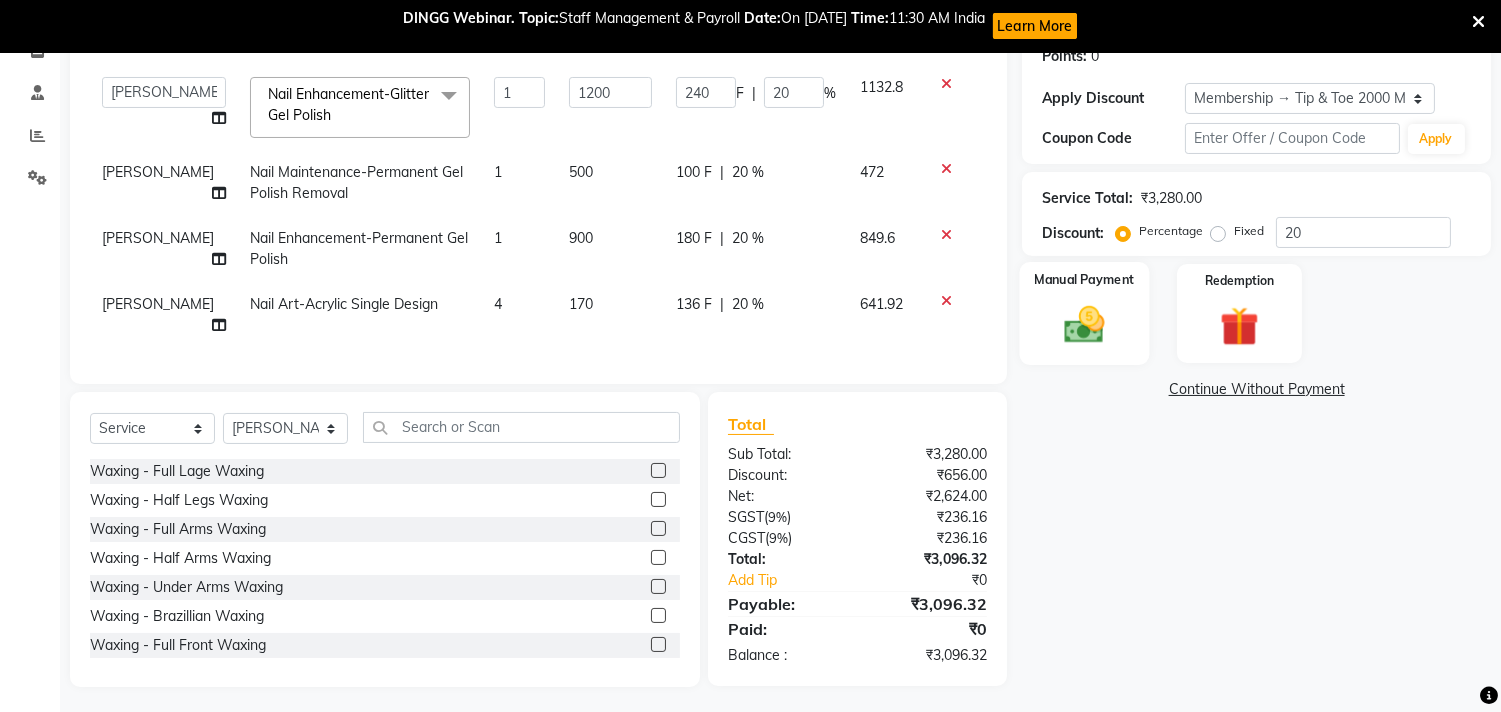 click on "Manual Payment" 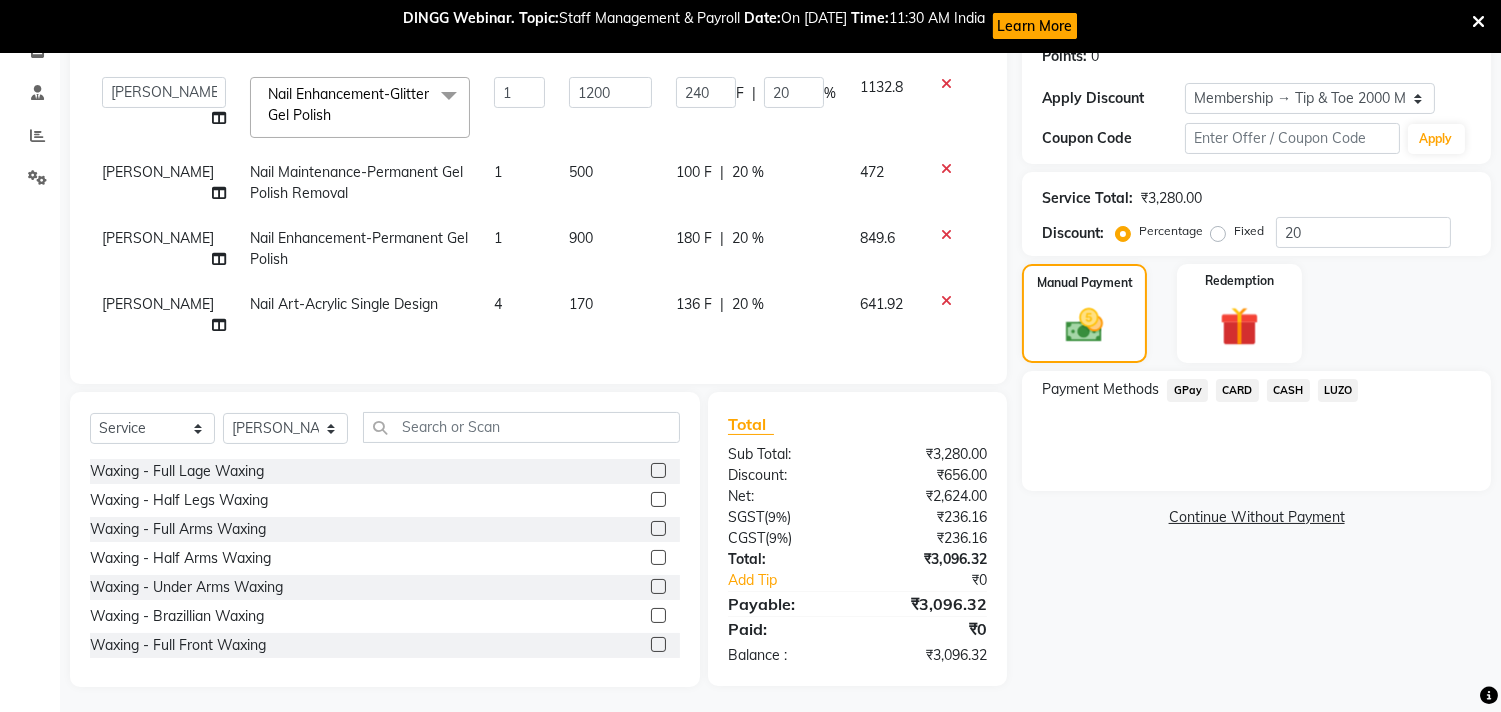 click on "CARD" 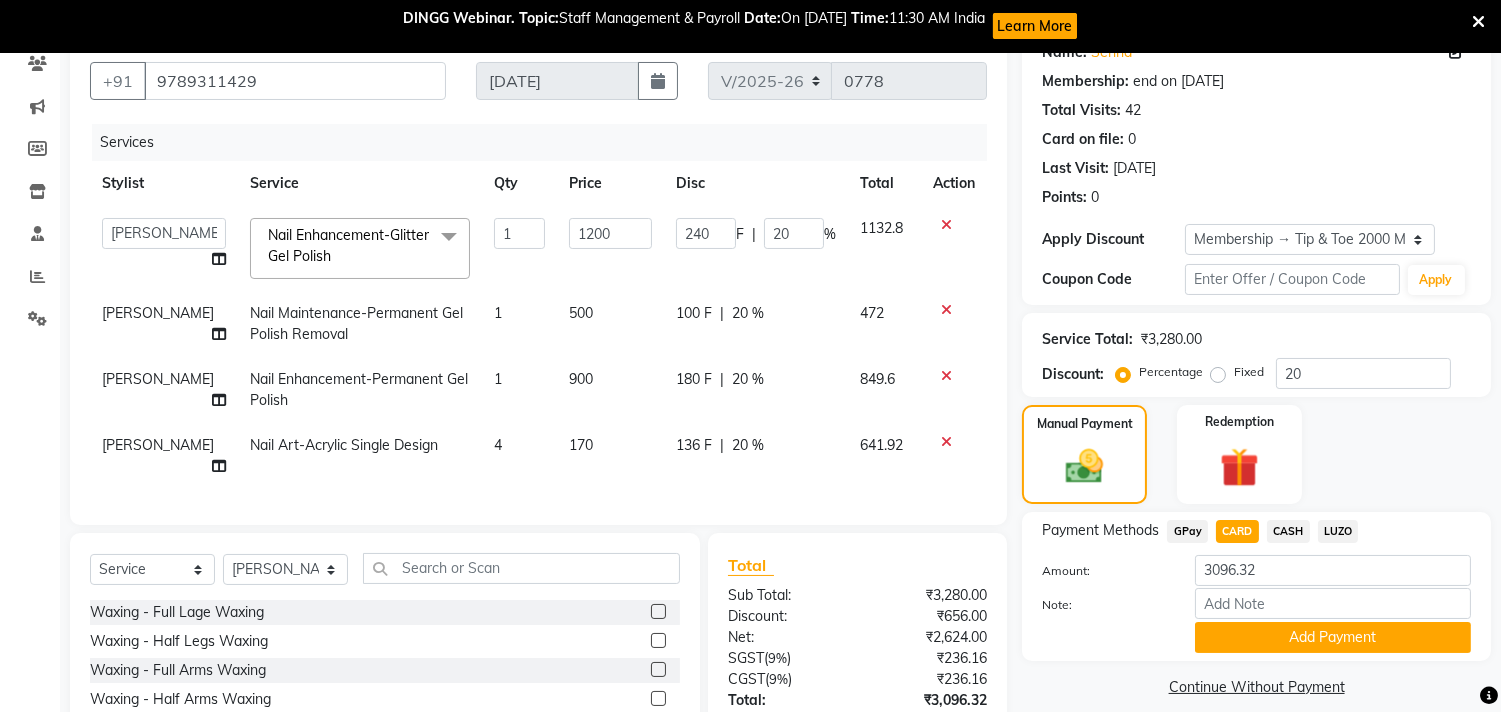 scroll, scrollTop: 222, scrollLeft: 0, axis: vertical 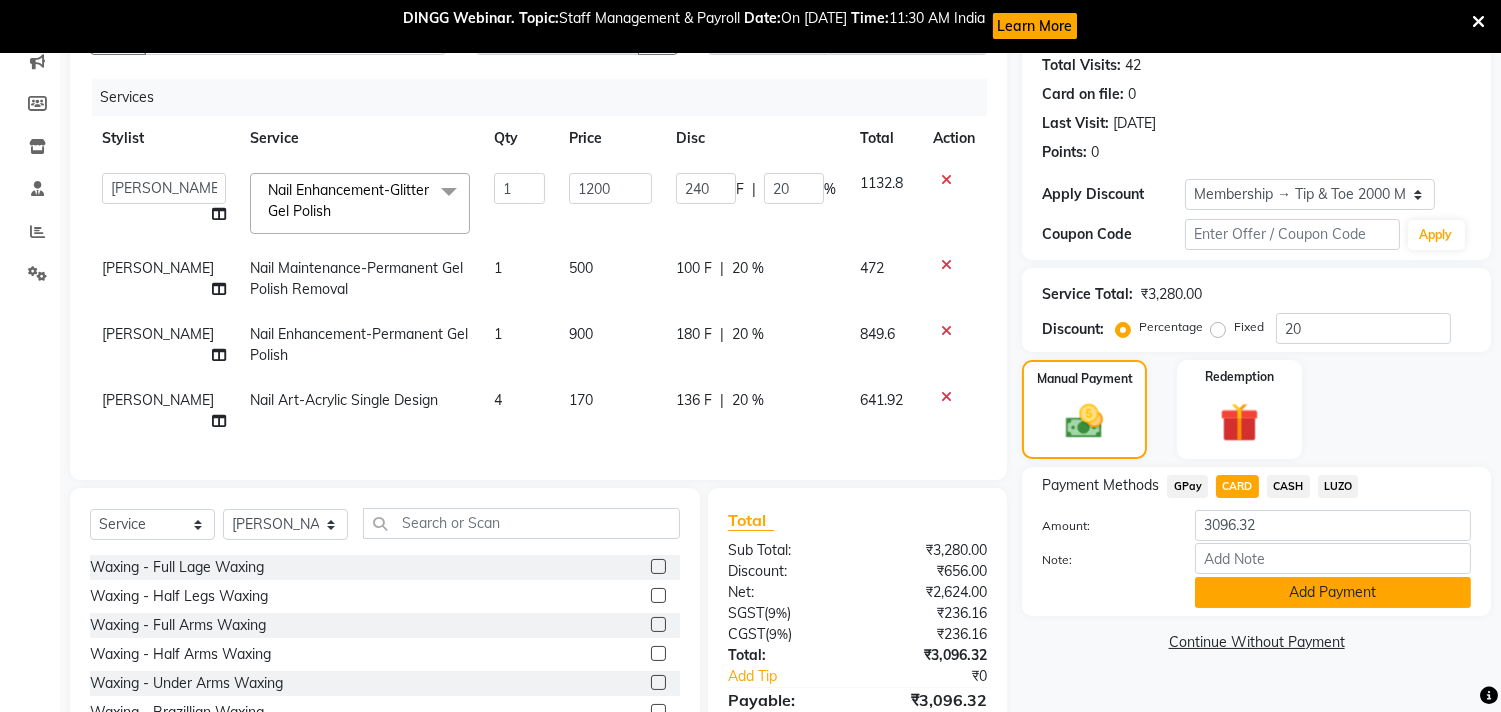 click on "Add Payment" 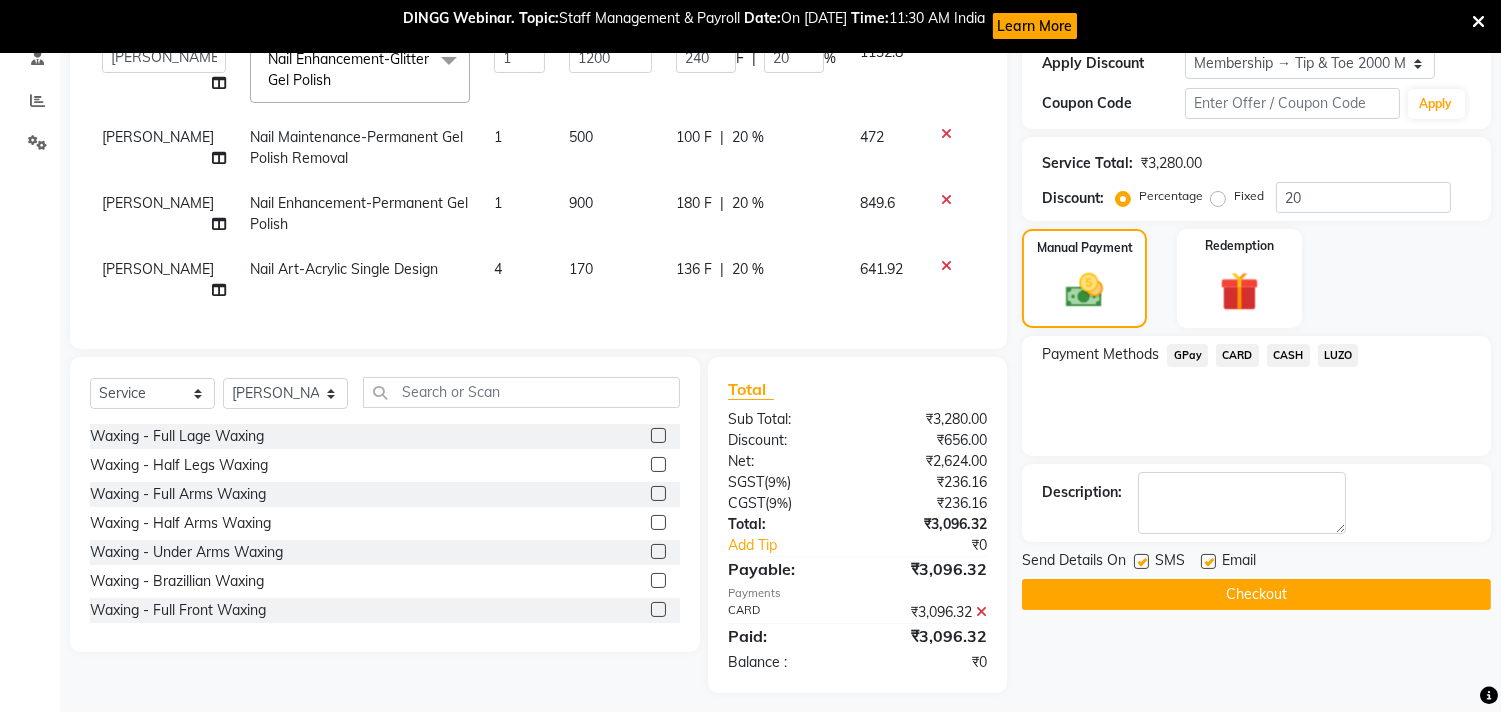 scroll, scrollTop: 358, scrollLeft: 0, axis: vertical 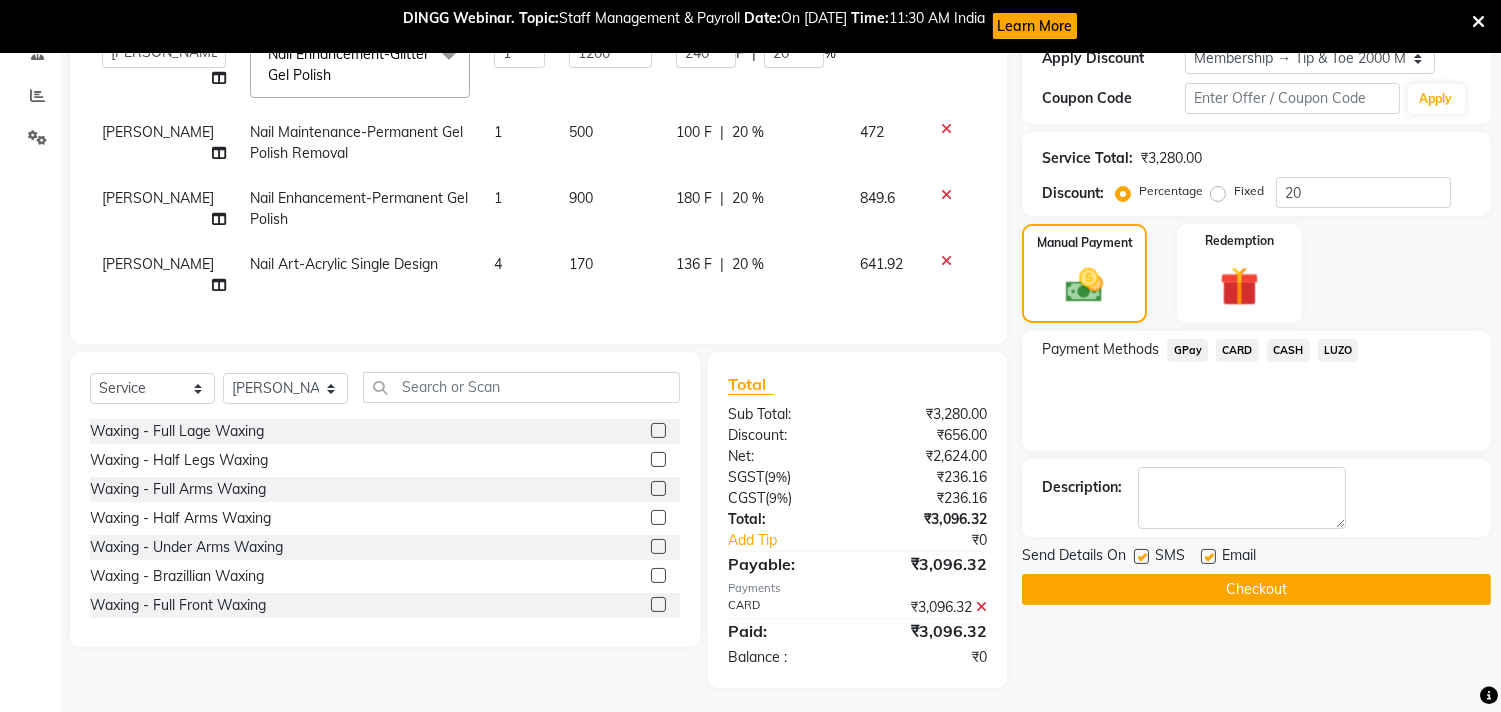 click on "Checkout" 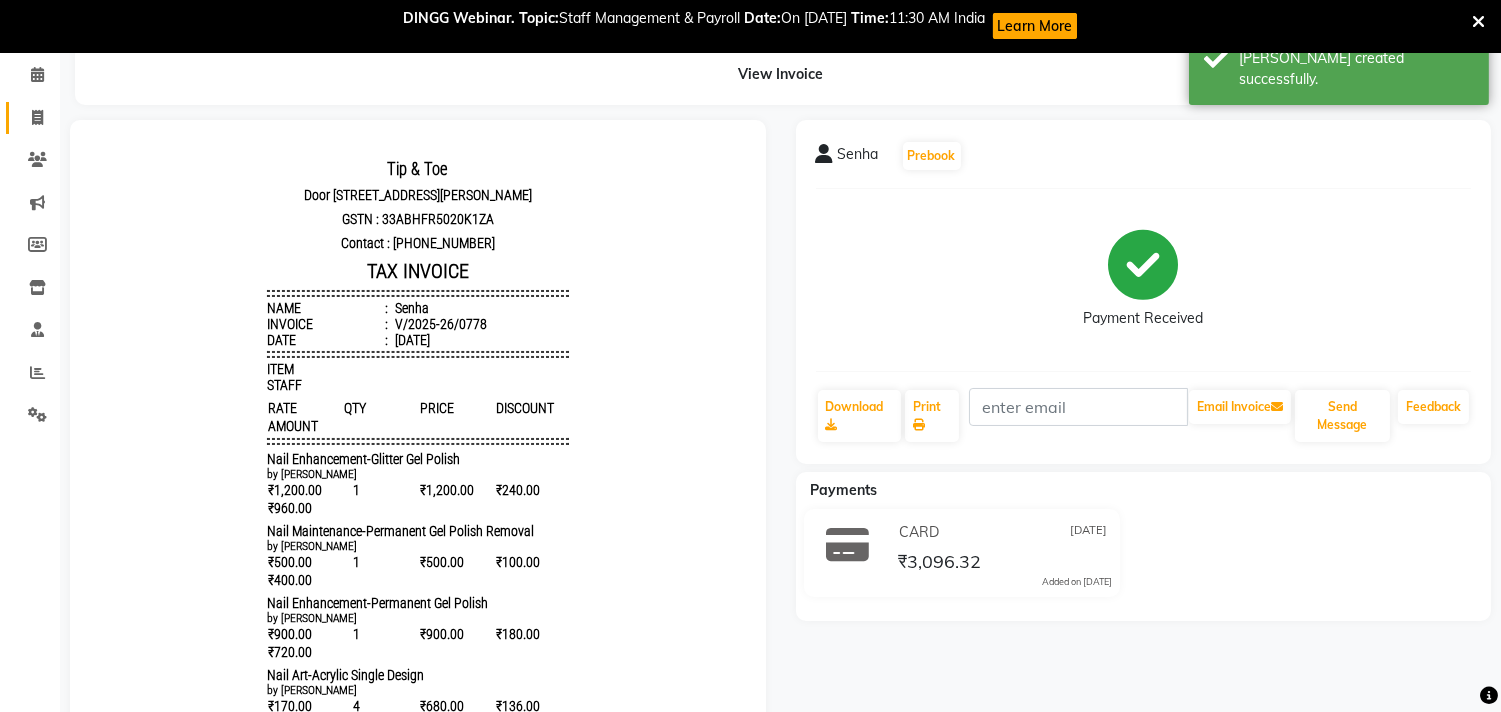 scroll, scrollTop: 25, scrollLeft: 0, axis: vertical 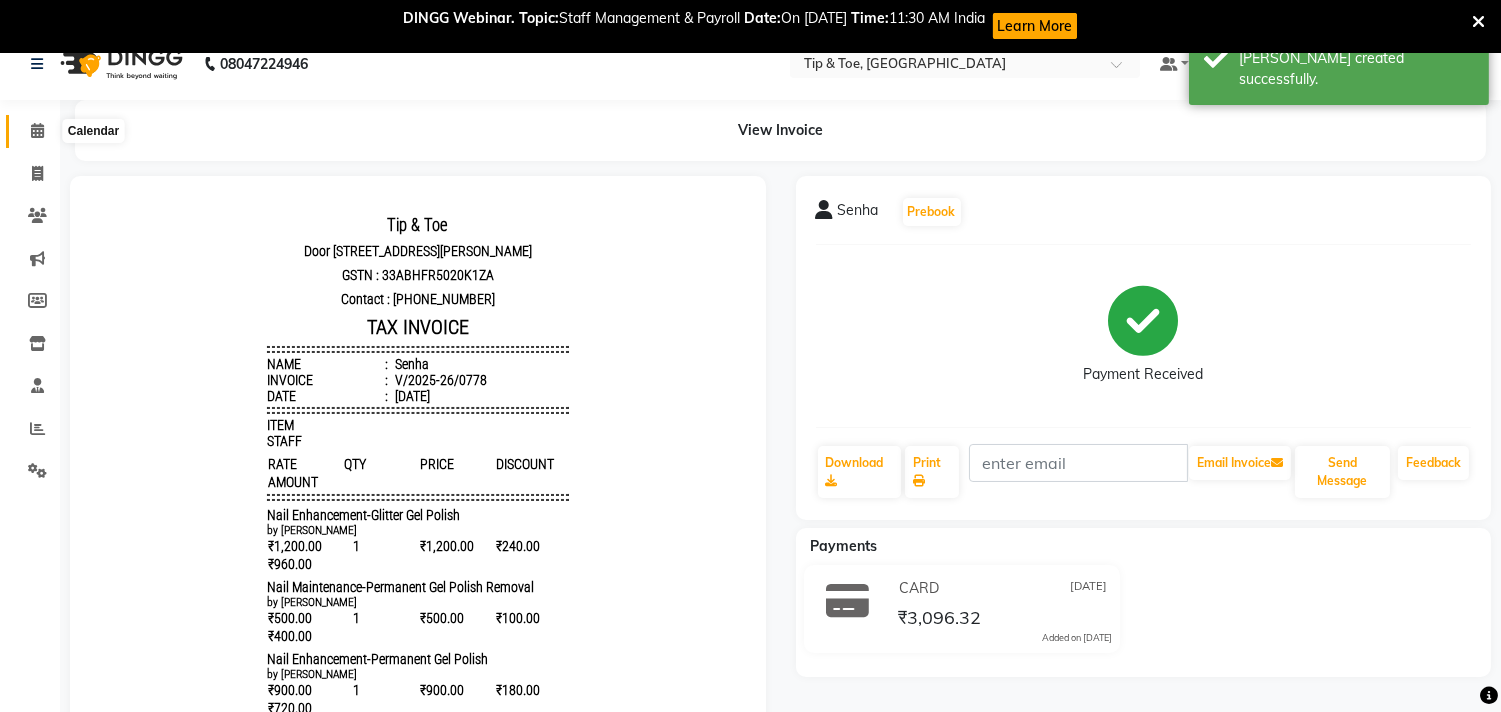 click 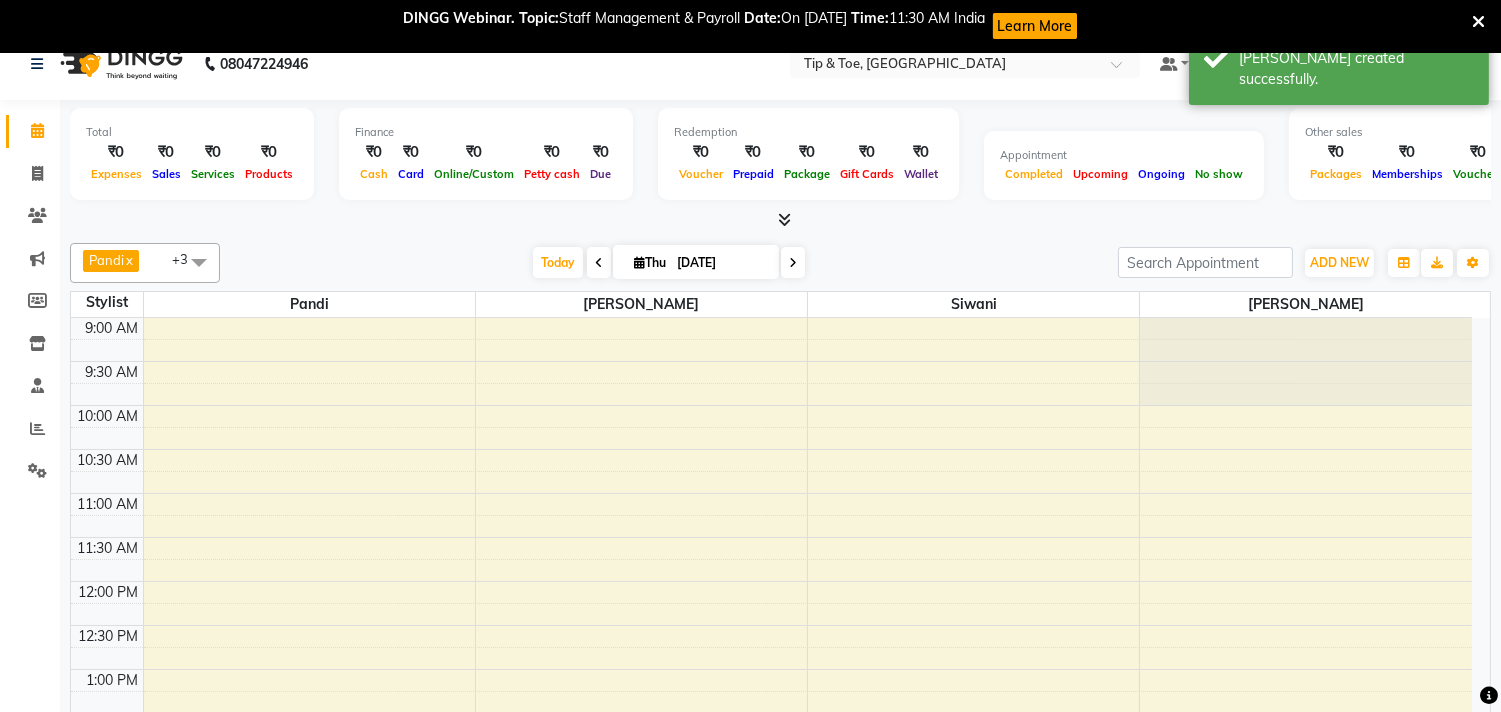 click on "Invoice" 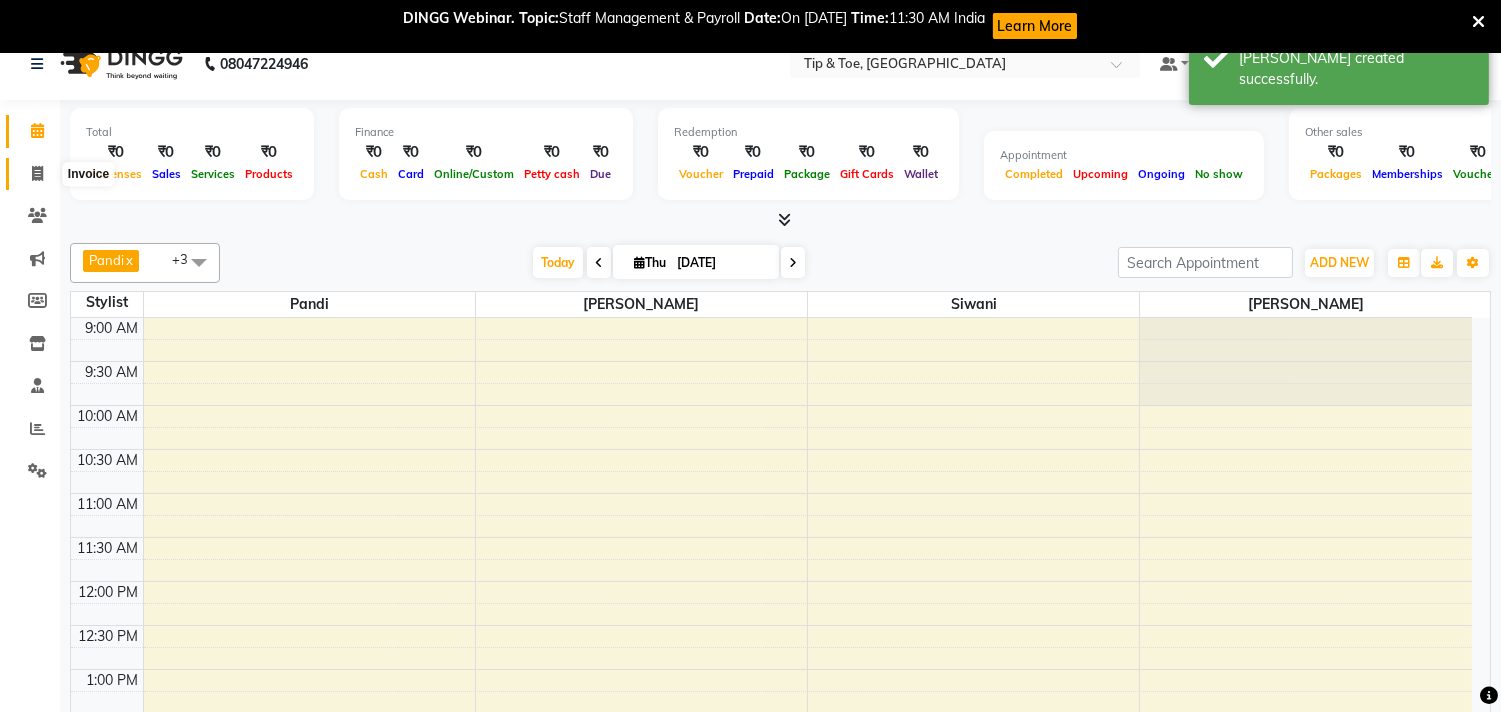 click 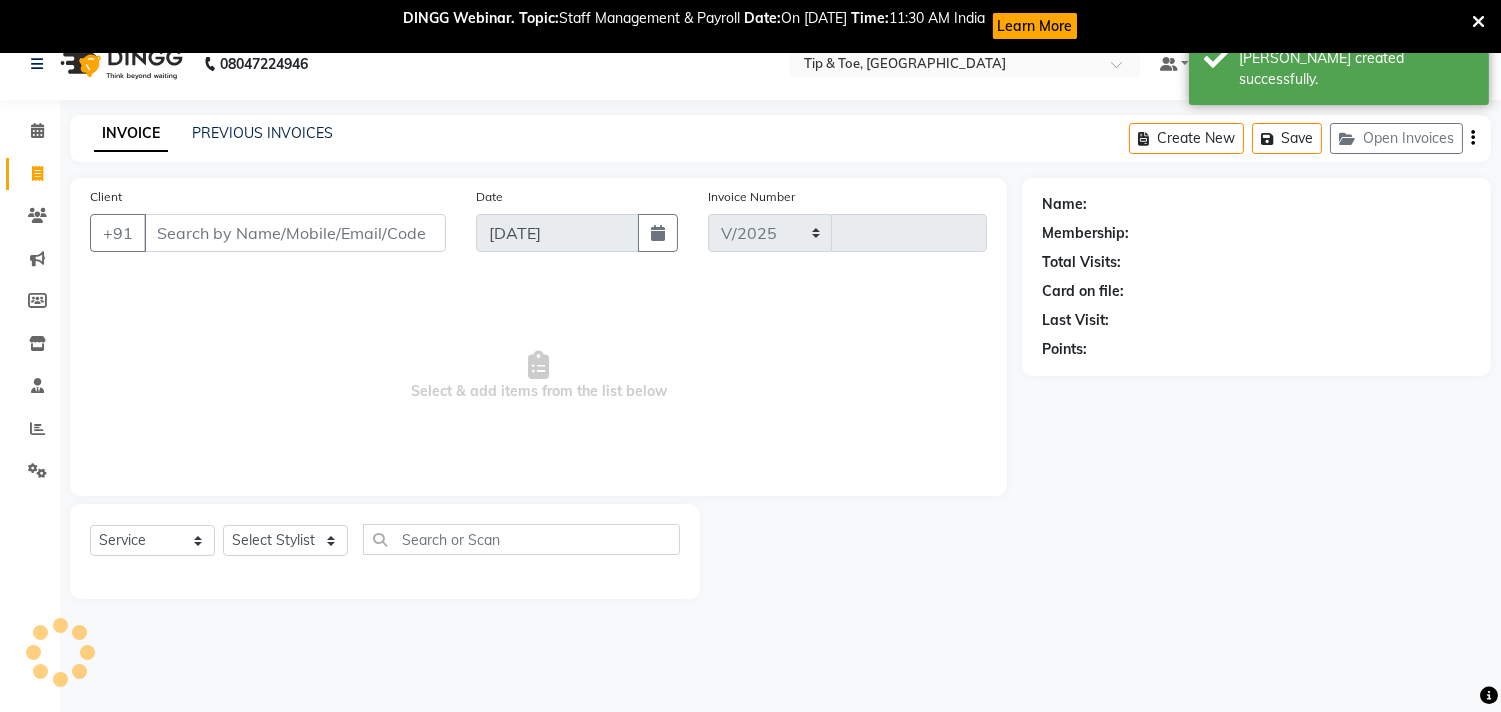 select on "5770" 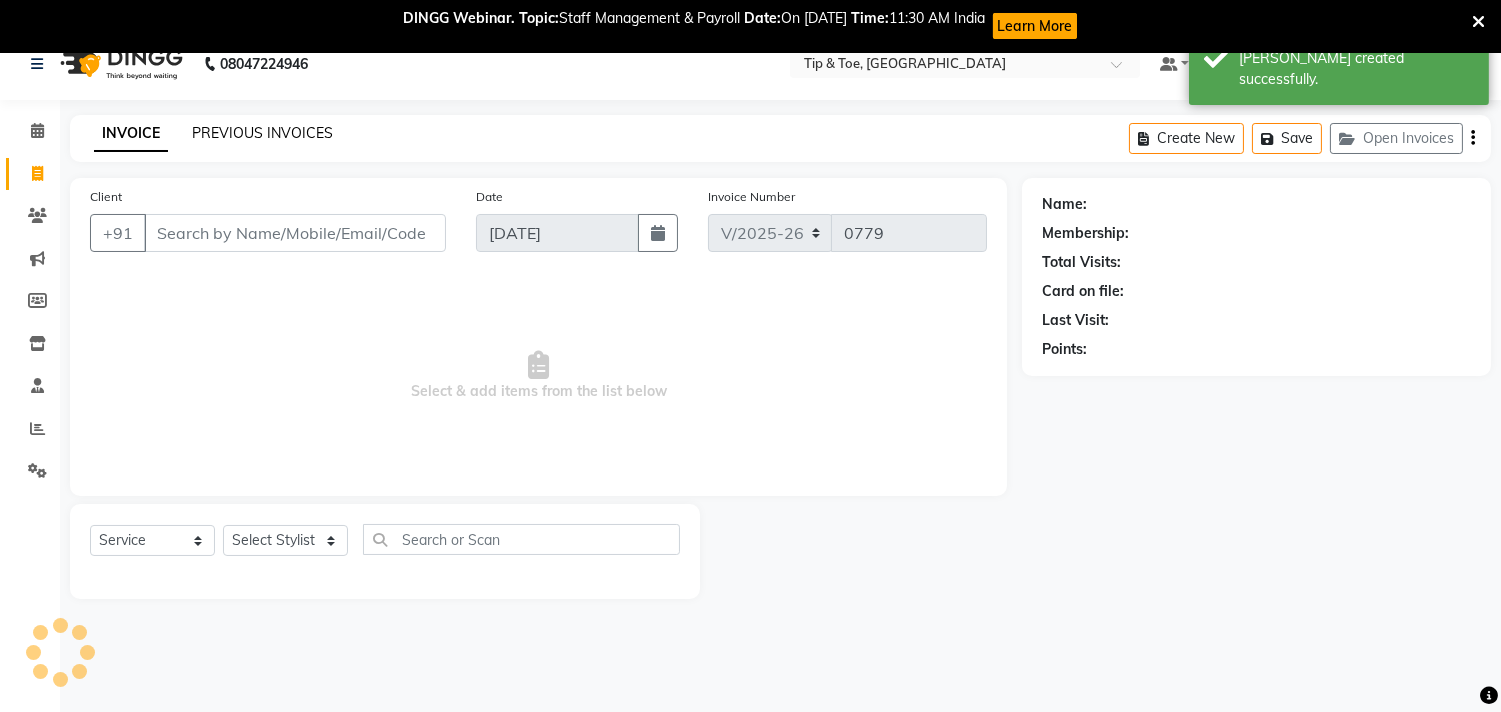 click on "PREVIOUS INVOICES" 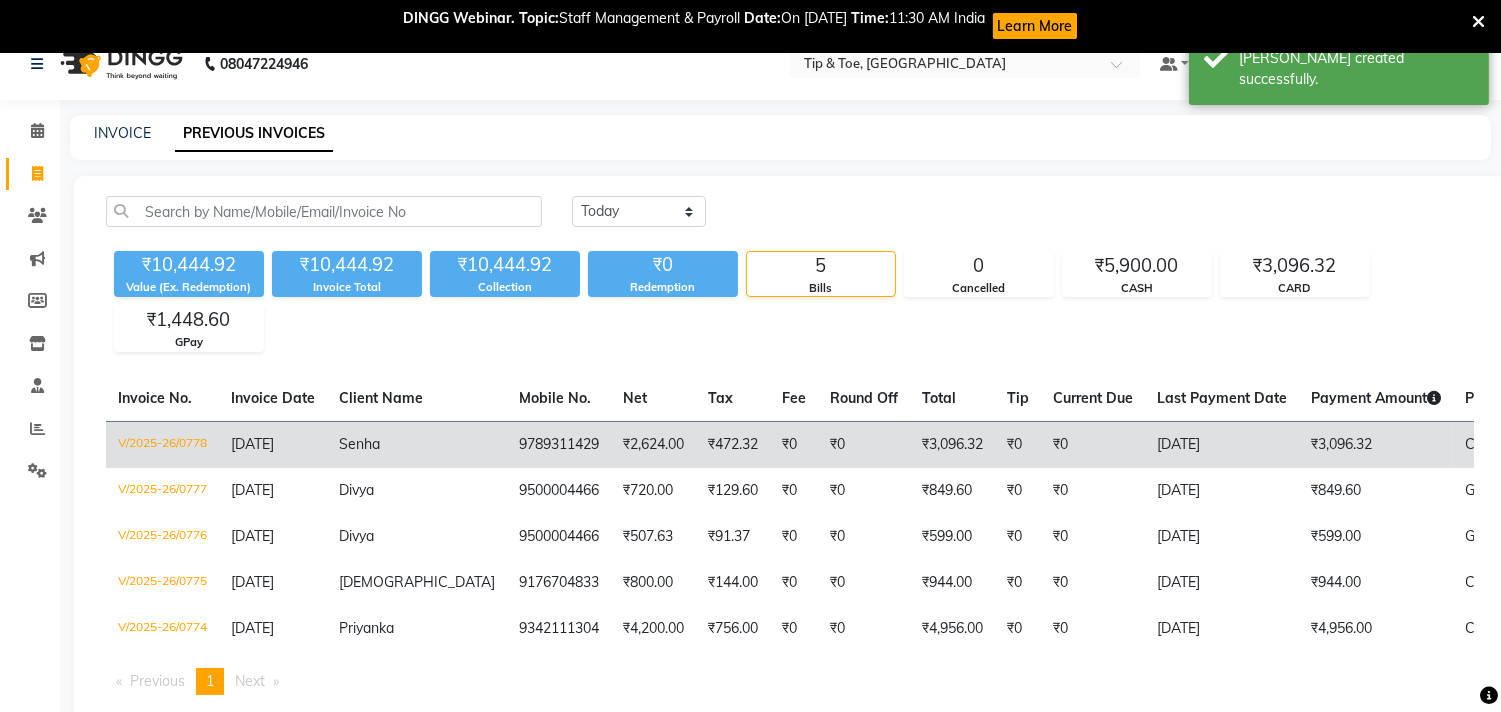 click on "9789311429" 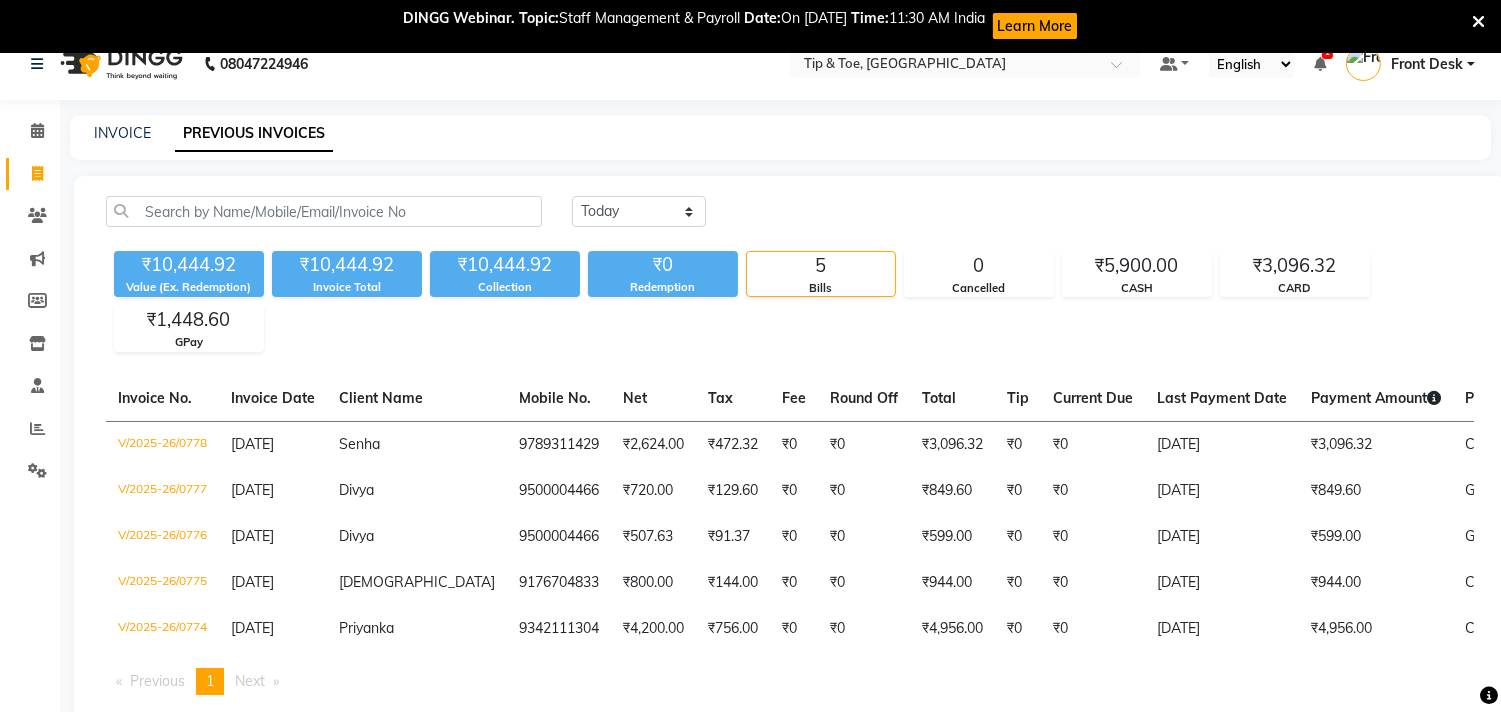 click on "Calendar" 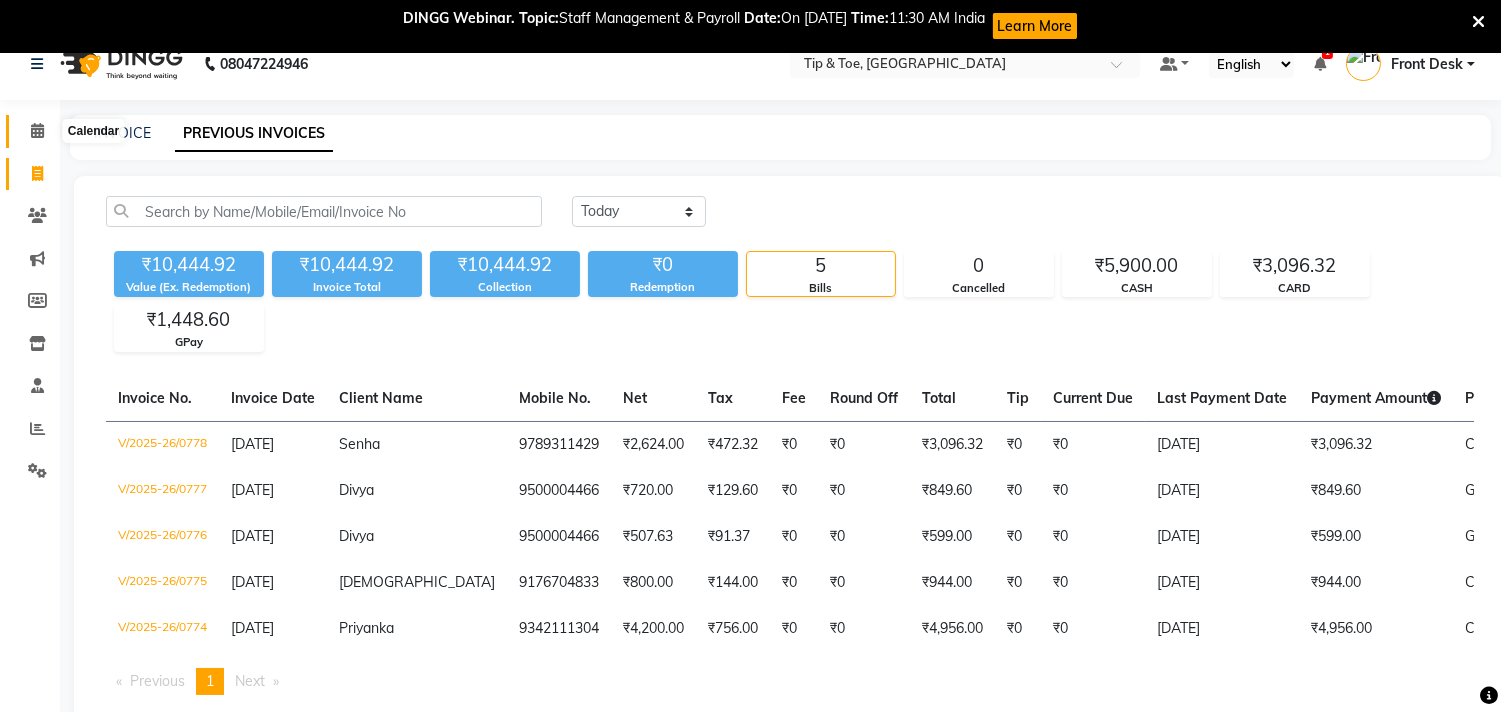 click 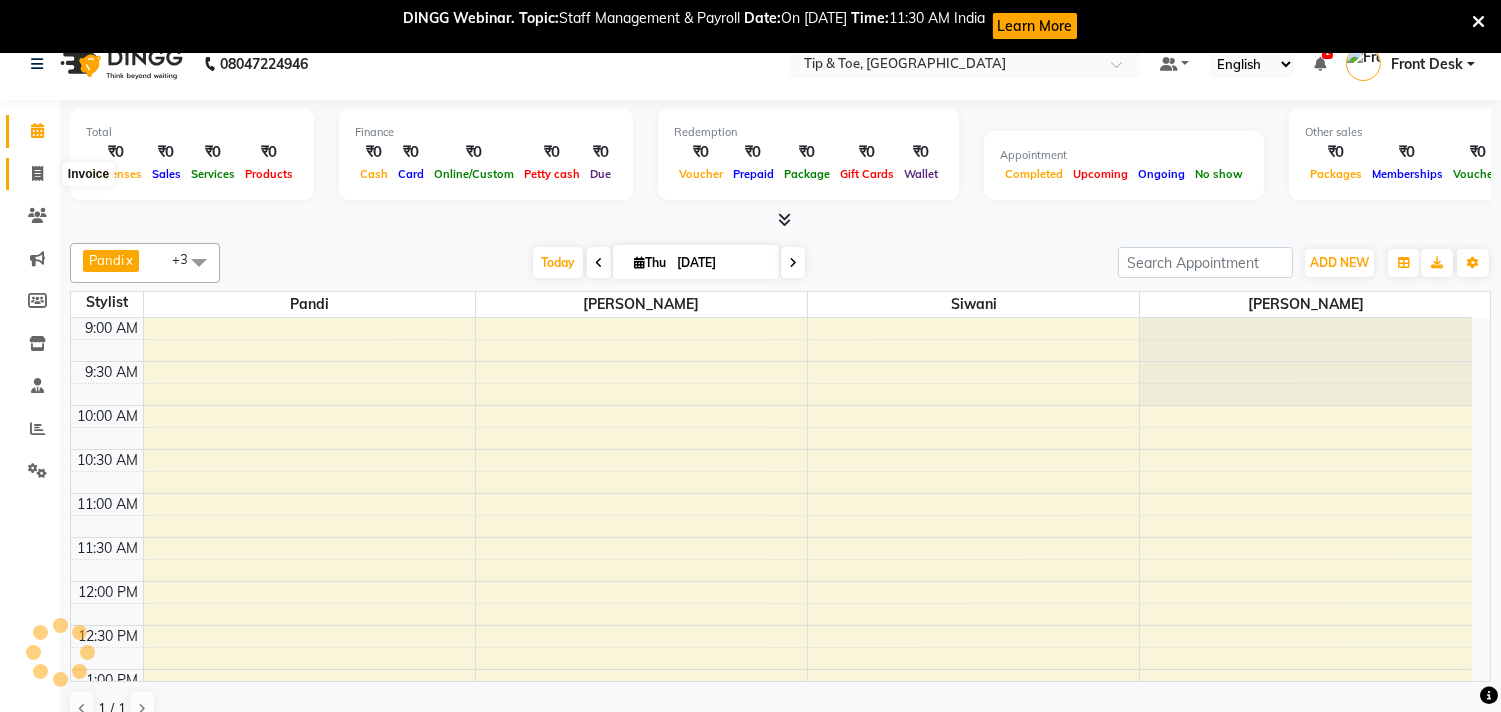 scroll, scrollTop: 0, scrollLeft: 0, axis: both 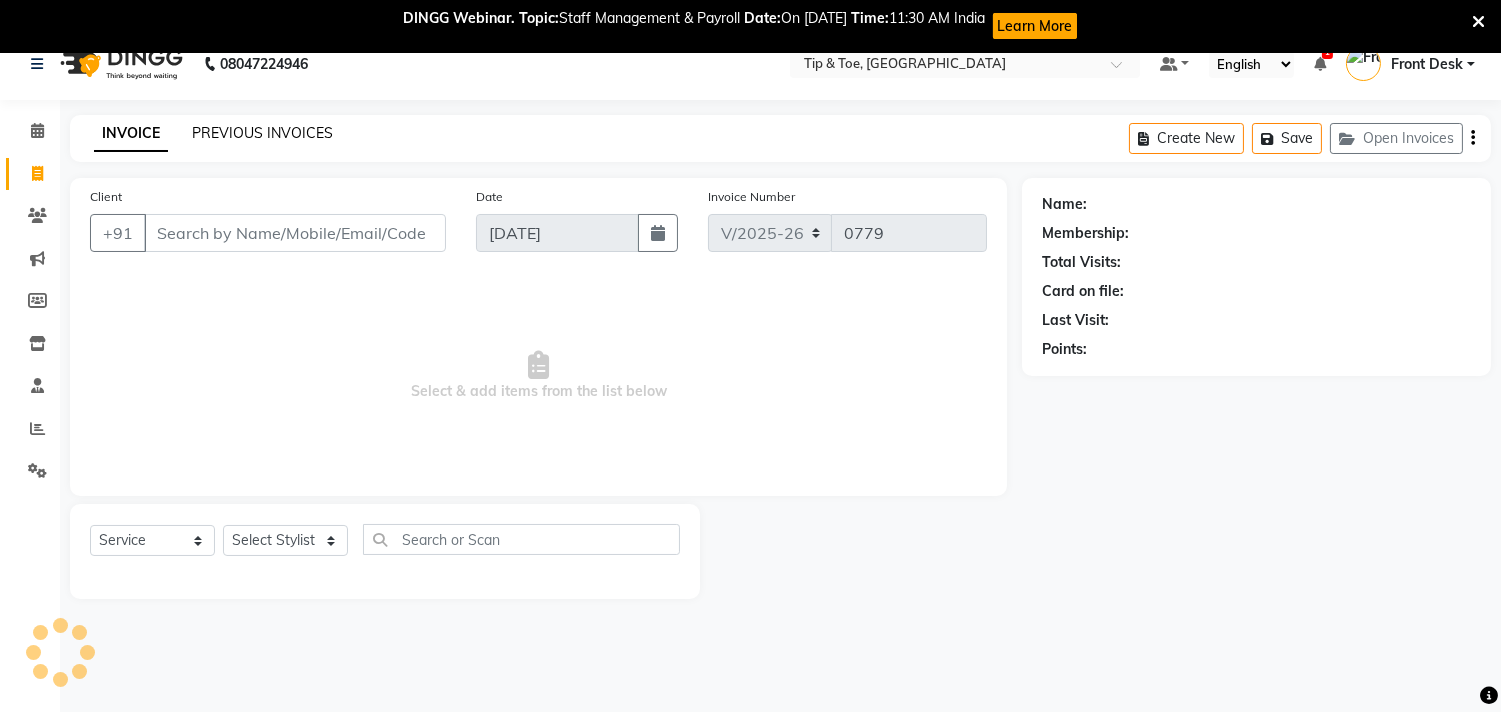 click on "PREVIOUS INVOICES" 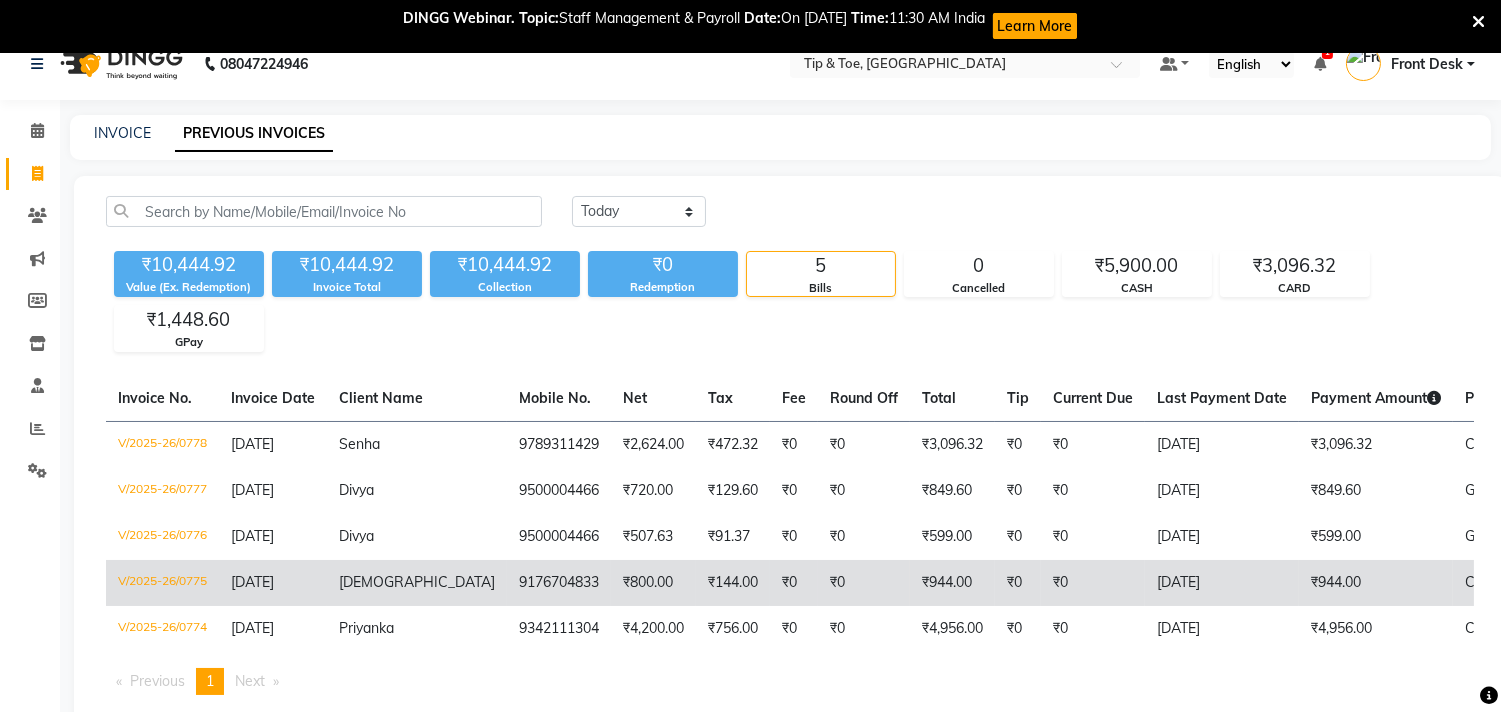 scroll, scrollTop: 88, scrollLeft: 0, axis: vertical 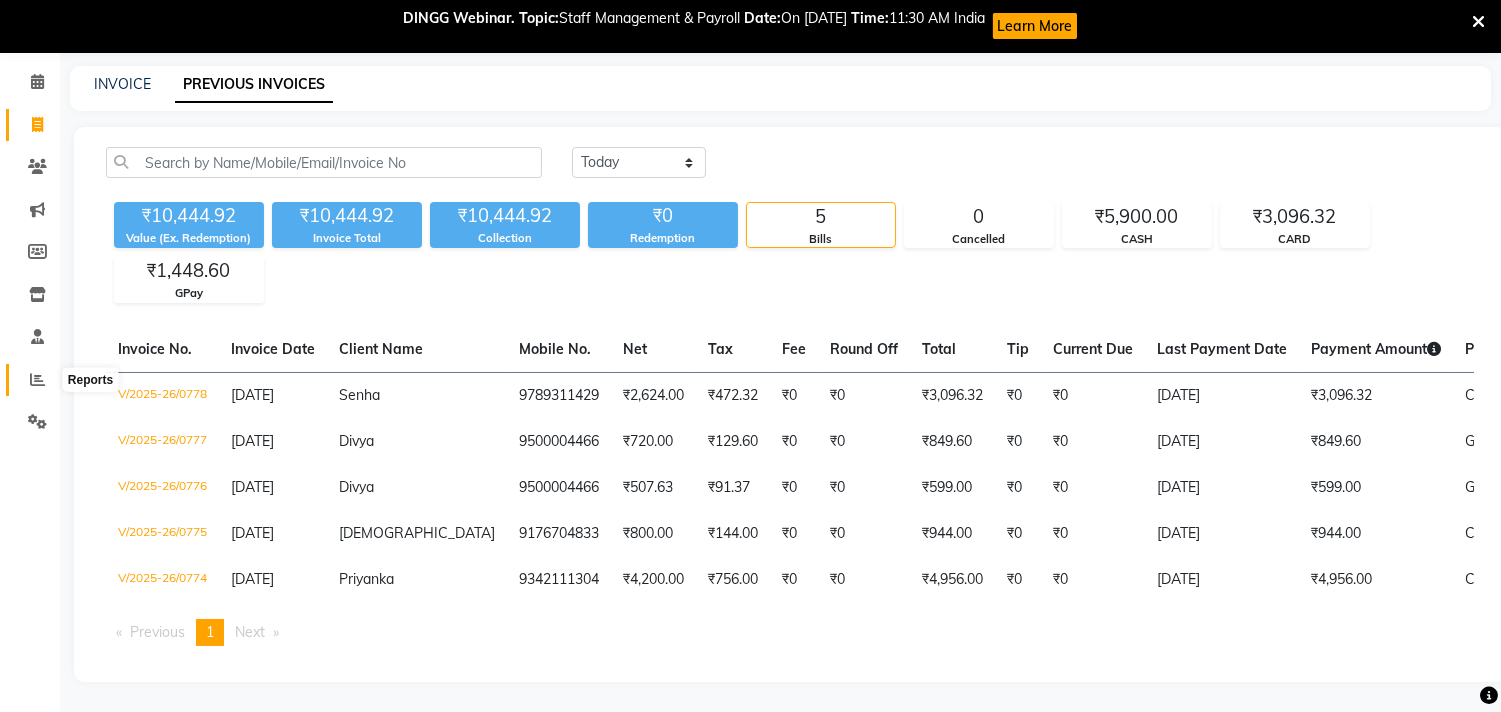 click 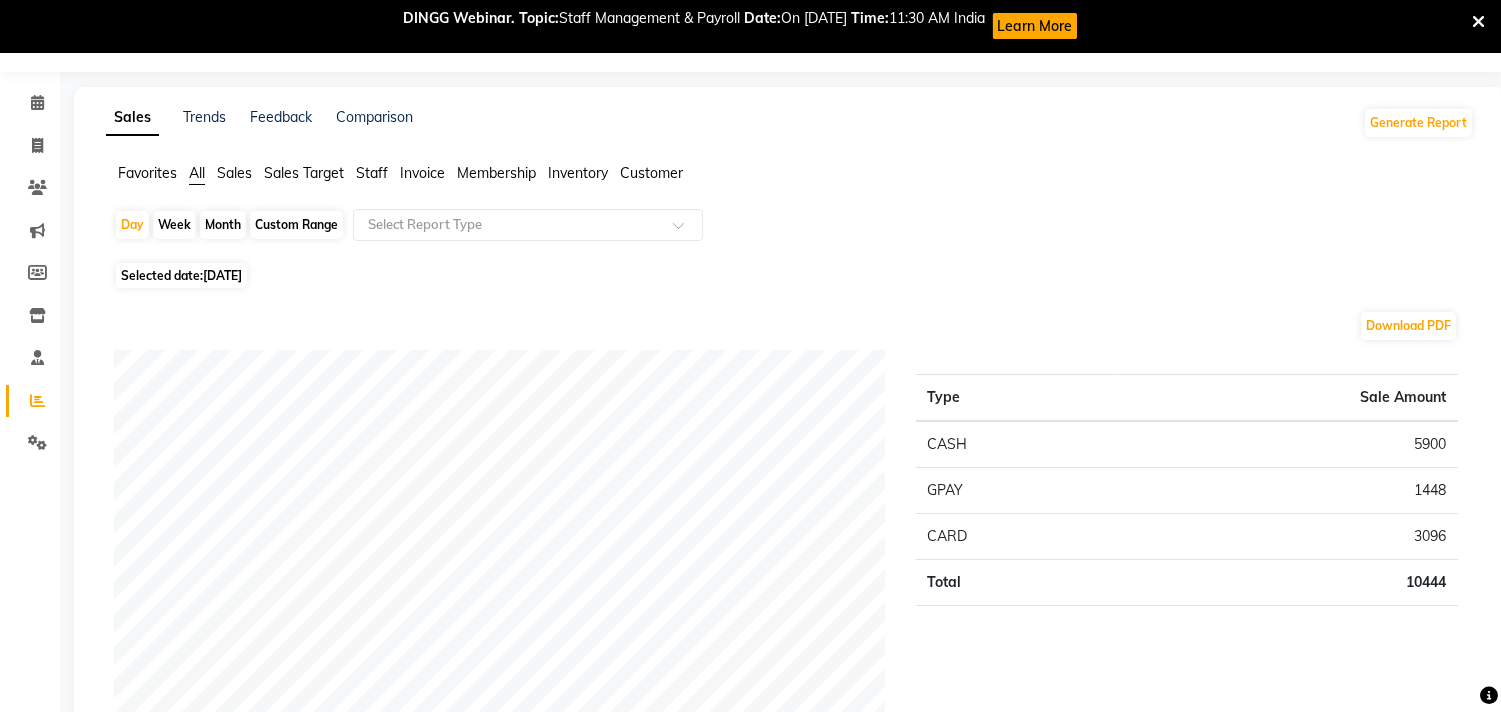scroll, scrollTop: 88, scrollLeft: 0, axis: vertical 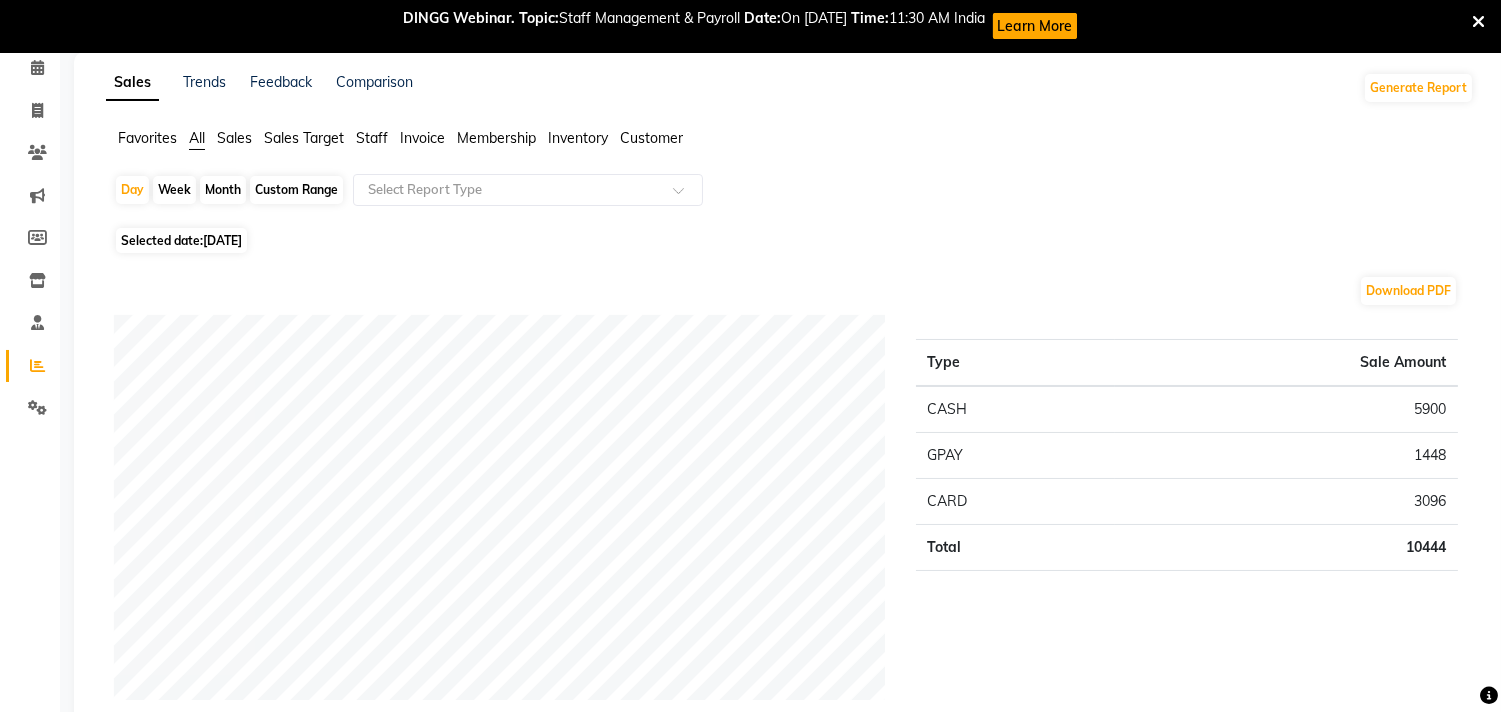 click on "Staff" 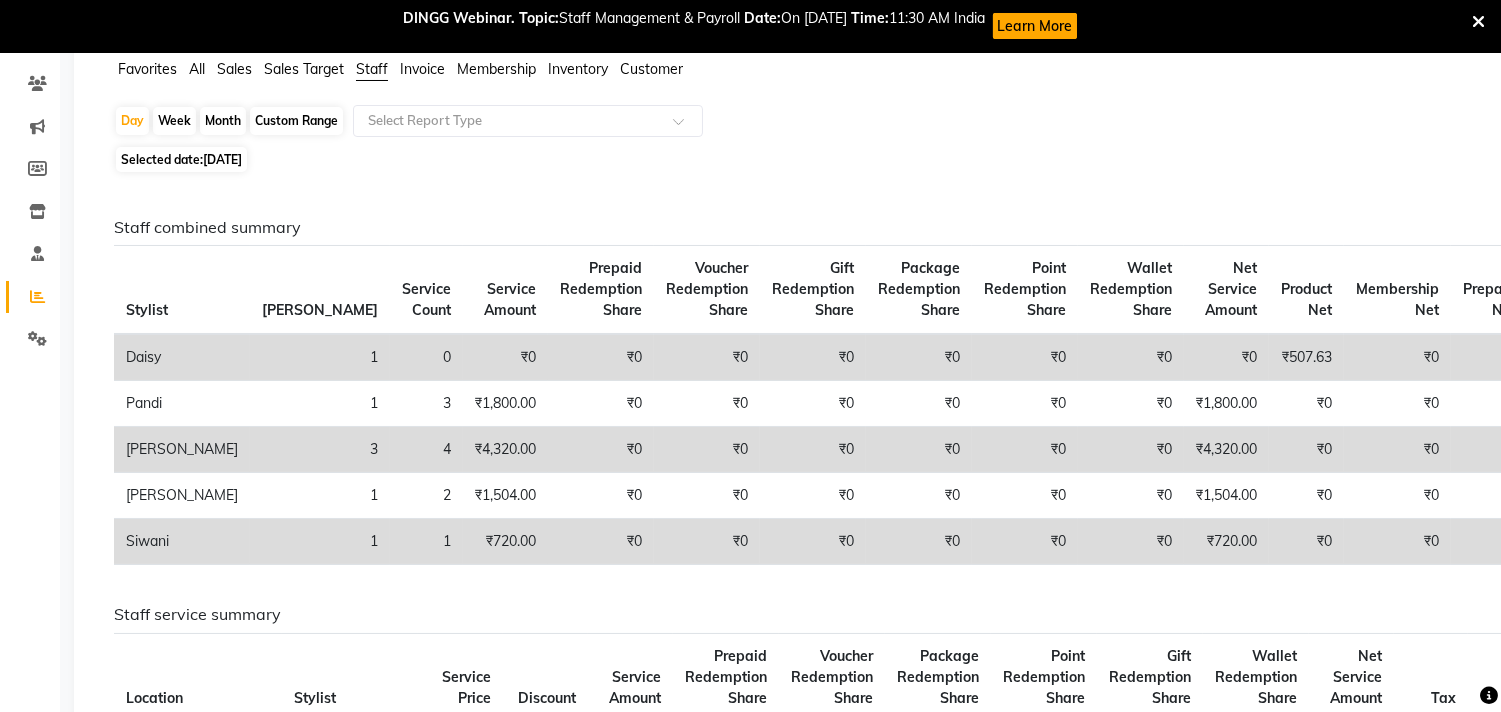 scroll, scrollTop: 0, scrollLeft: 0, axis: both 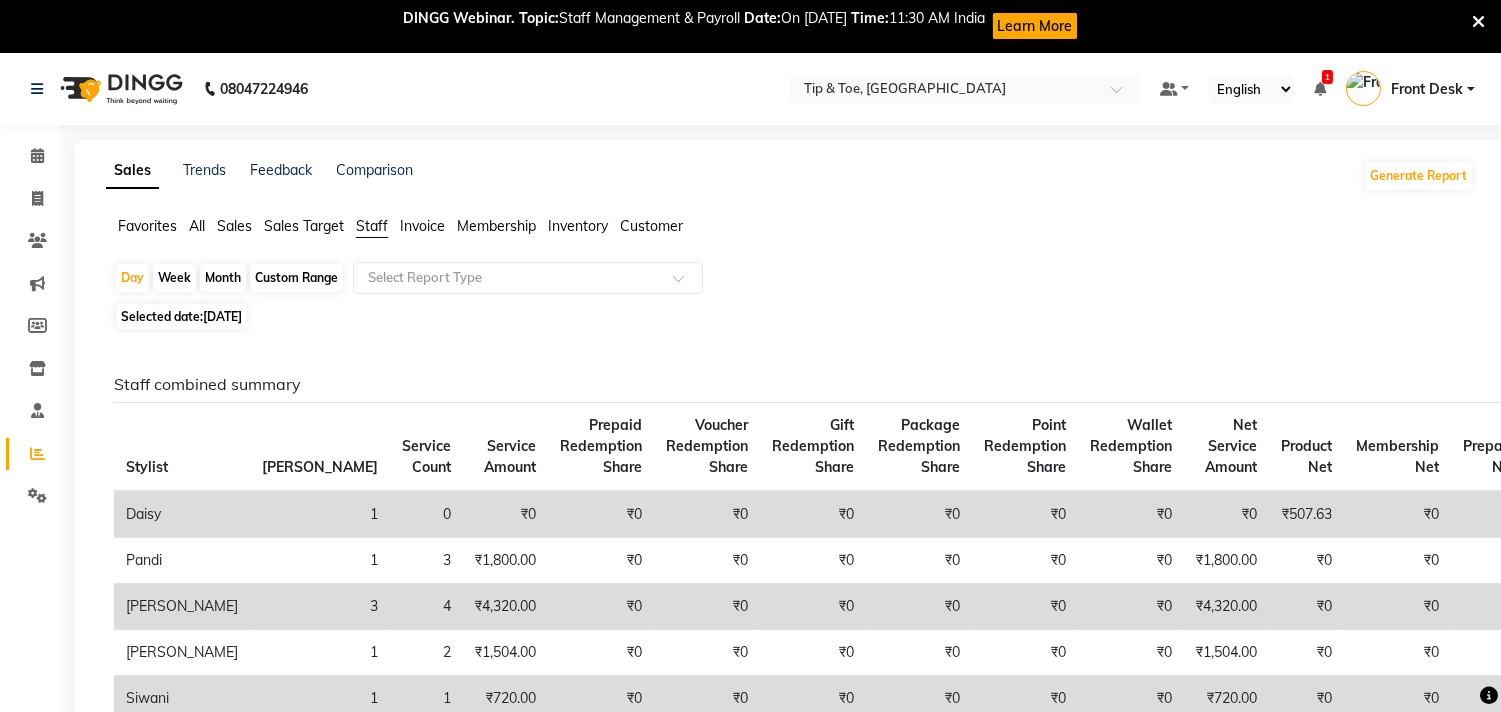 click on "Calendar" 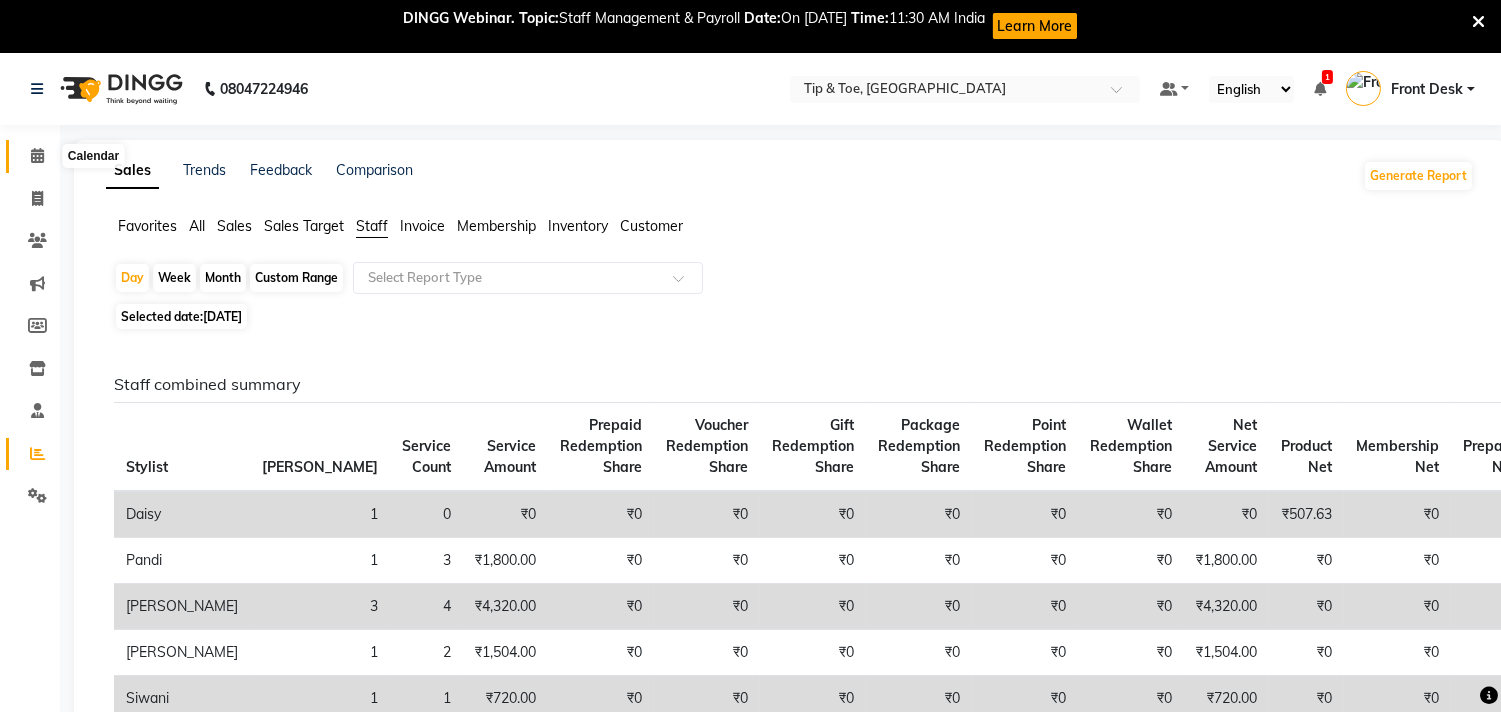 drag, startPoint x: 37, startPoint y: 153, endPoint x: 274, endPoint y: 108, distance: 241.23433 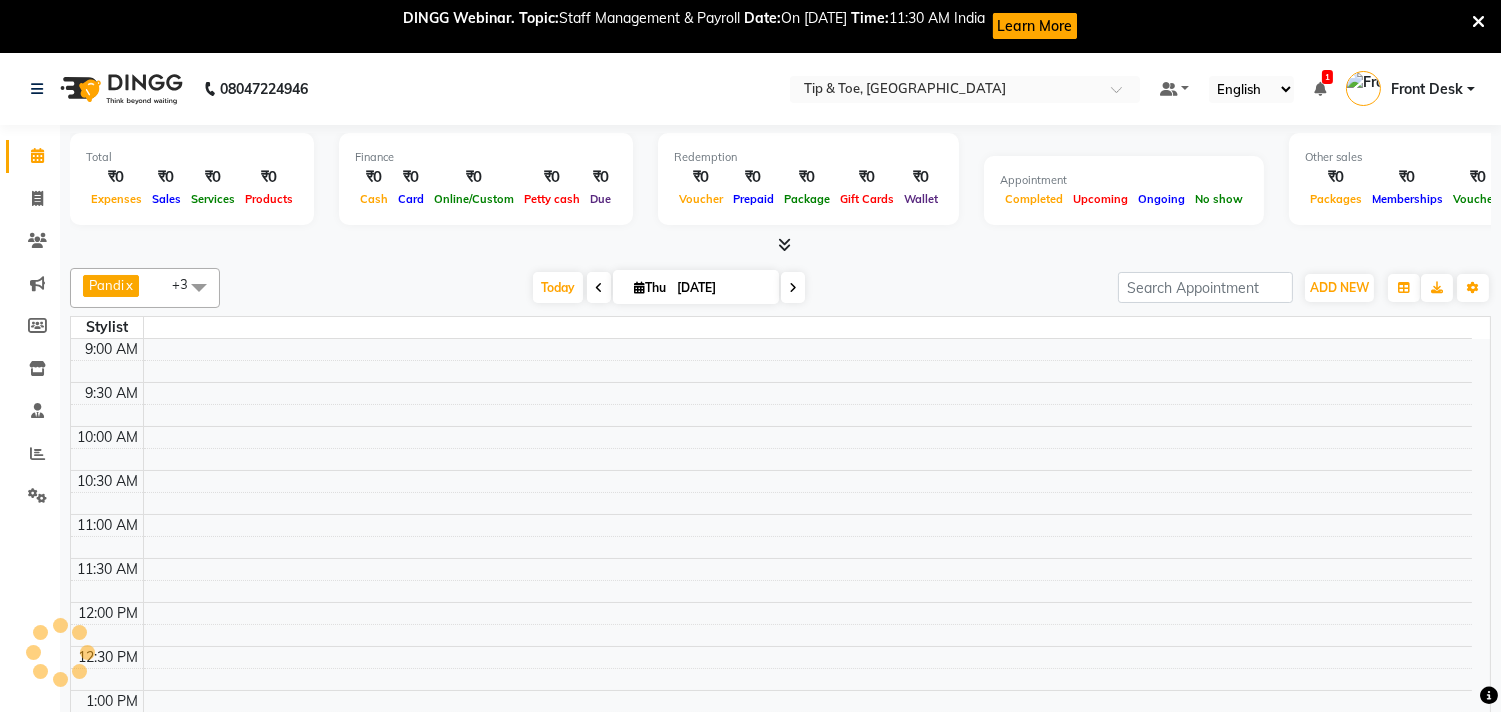 scroll, scrollTop: 0, scrollLeft: 0, axis: both 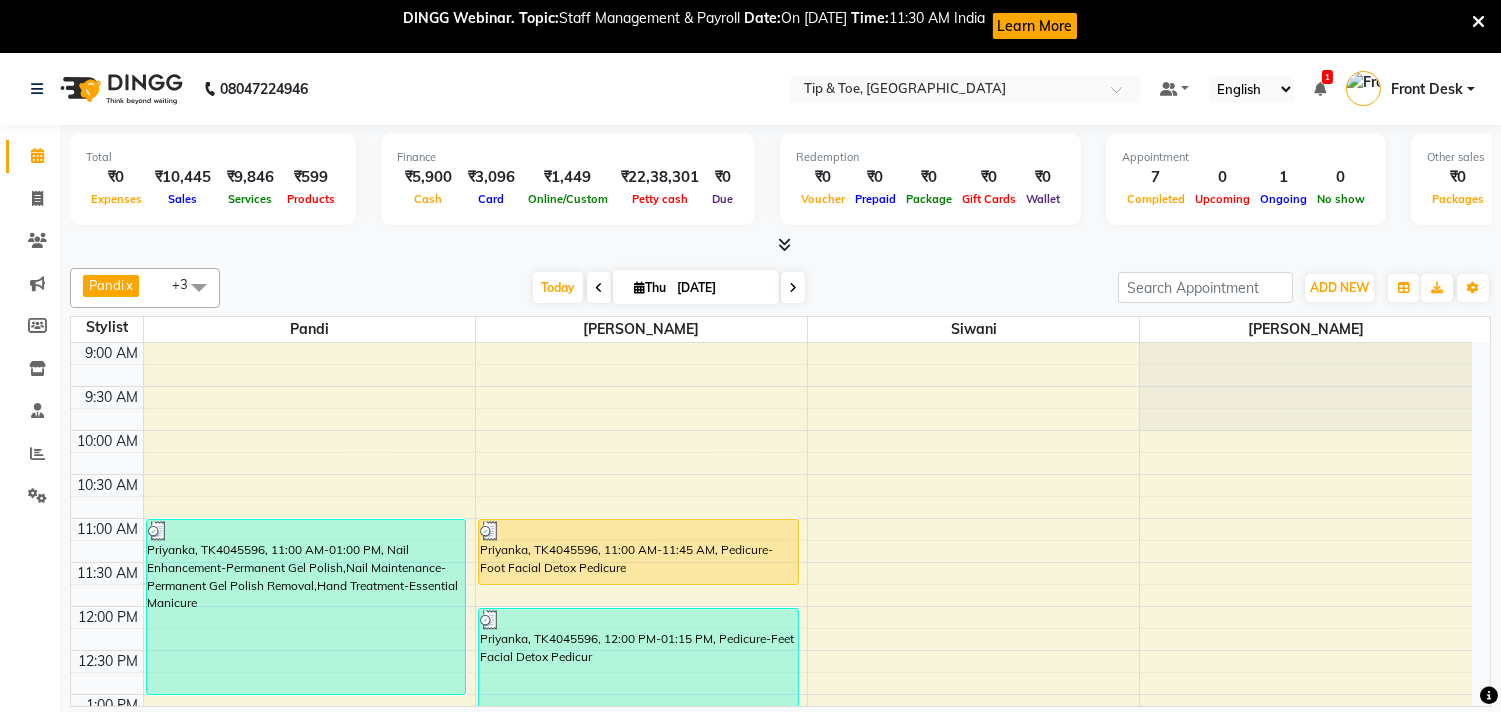 click at bounding box center (793, 288) 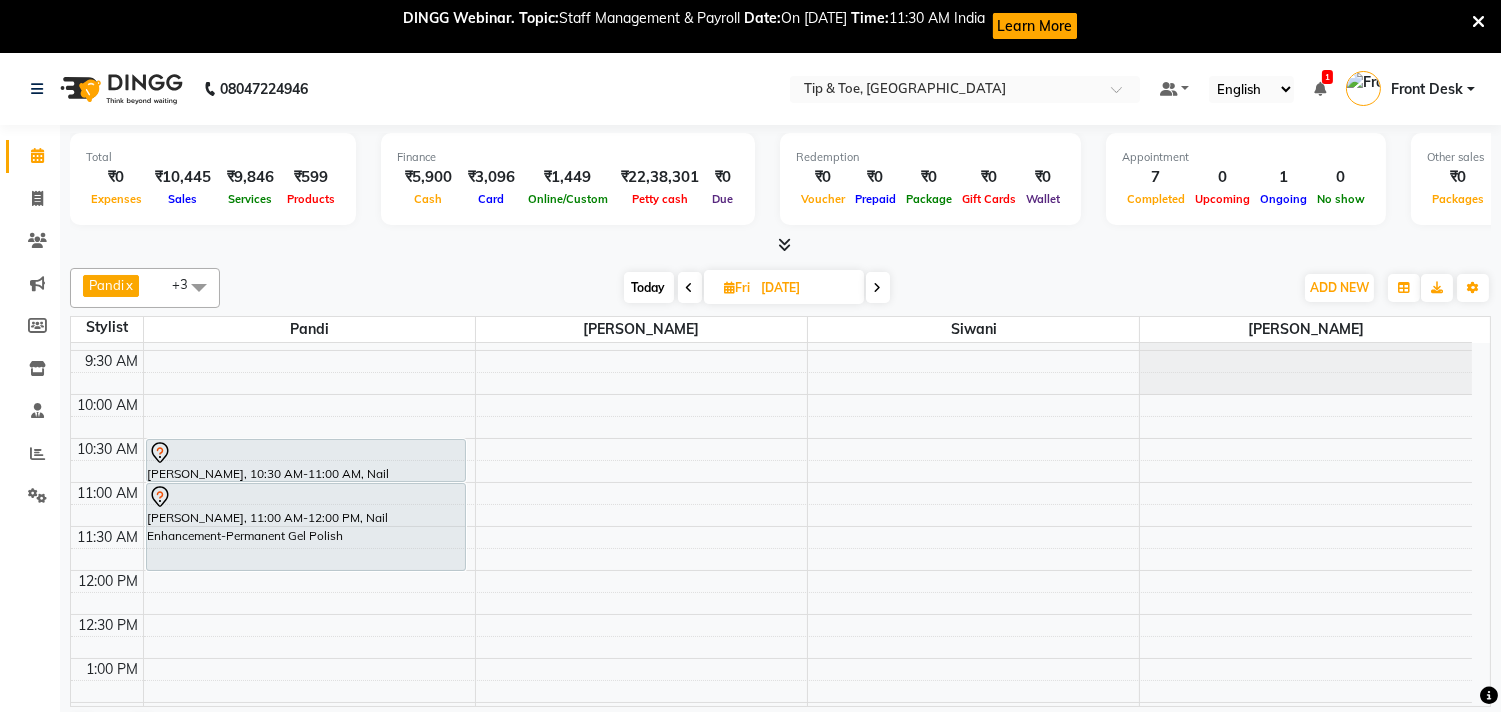 scroll, scrollTop: 0, scrollLeft: 0, axis: both 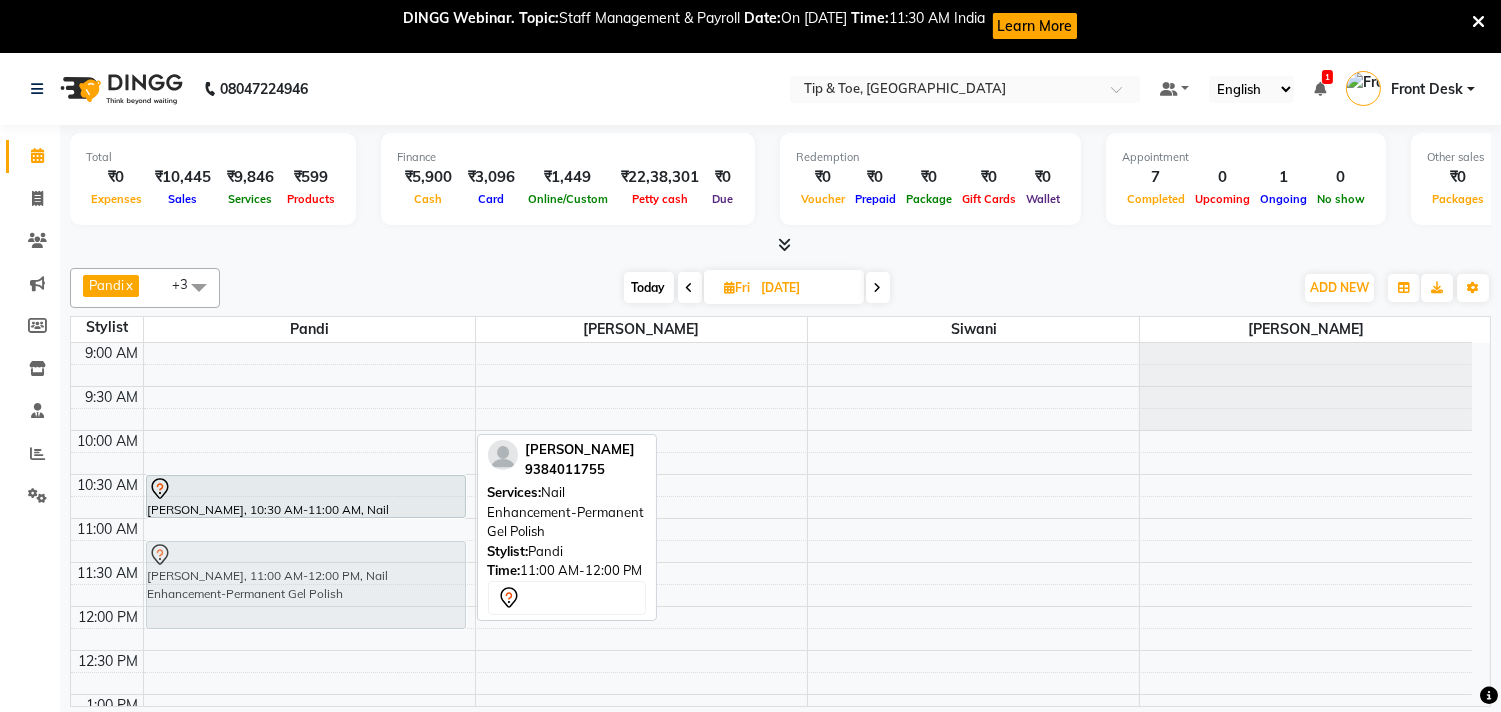 drag, startPoint x: 291, startPoint y: 560, endPoint x: 291, endPoint y: 587, distance: 27 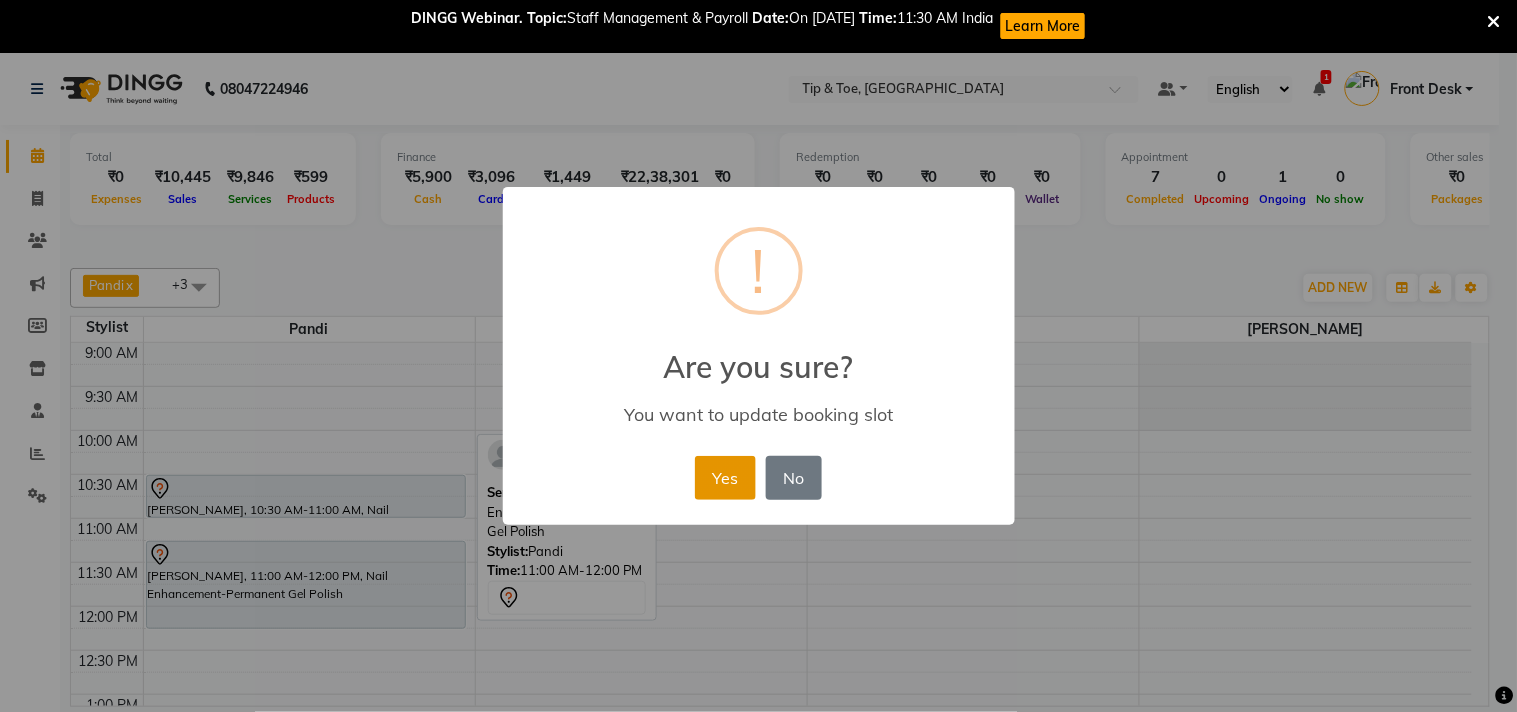 click on "Yes" at bounding box center (725, 478) 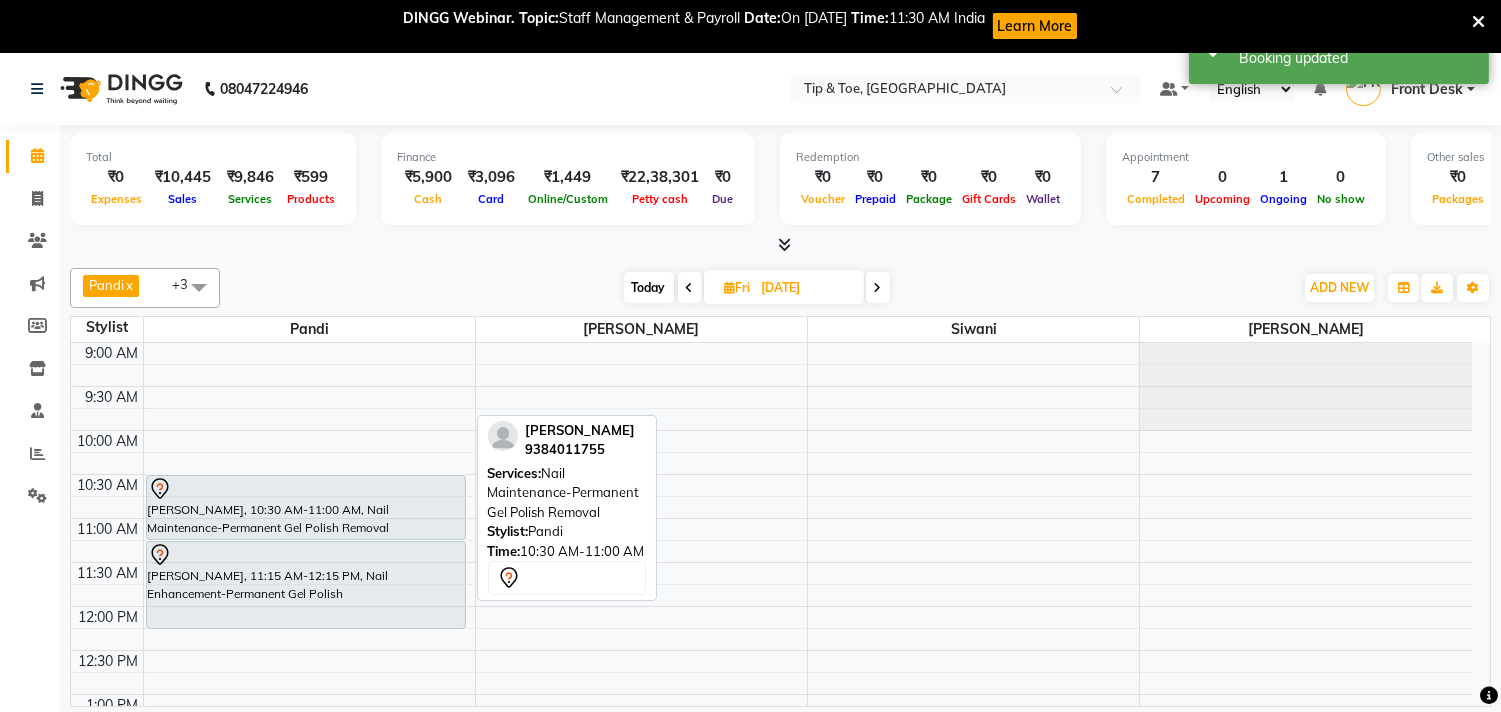 click on "[PERSON_NAME], 10:30 AM-11:00 AM, Nail Maintenance-Permanent Gel Polish Removal             [PERSON_NAME], 11:15 AM-12:15 PM, Nail Enhancement-Permanent Gel Polish             [PERSON_NAME], 10:30 AM-11:00 AM, Nail Maintenance-Permanent Gel Polish Removal" at bounding box center (309, 958) 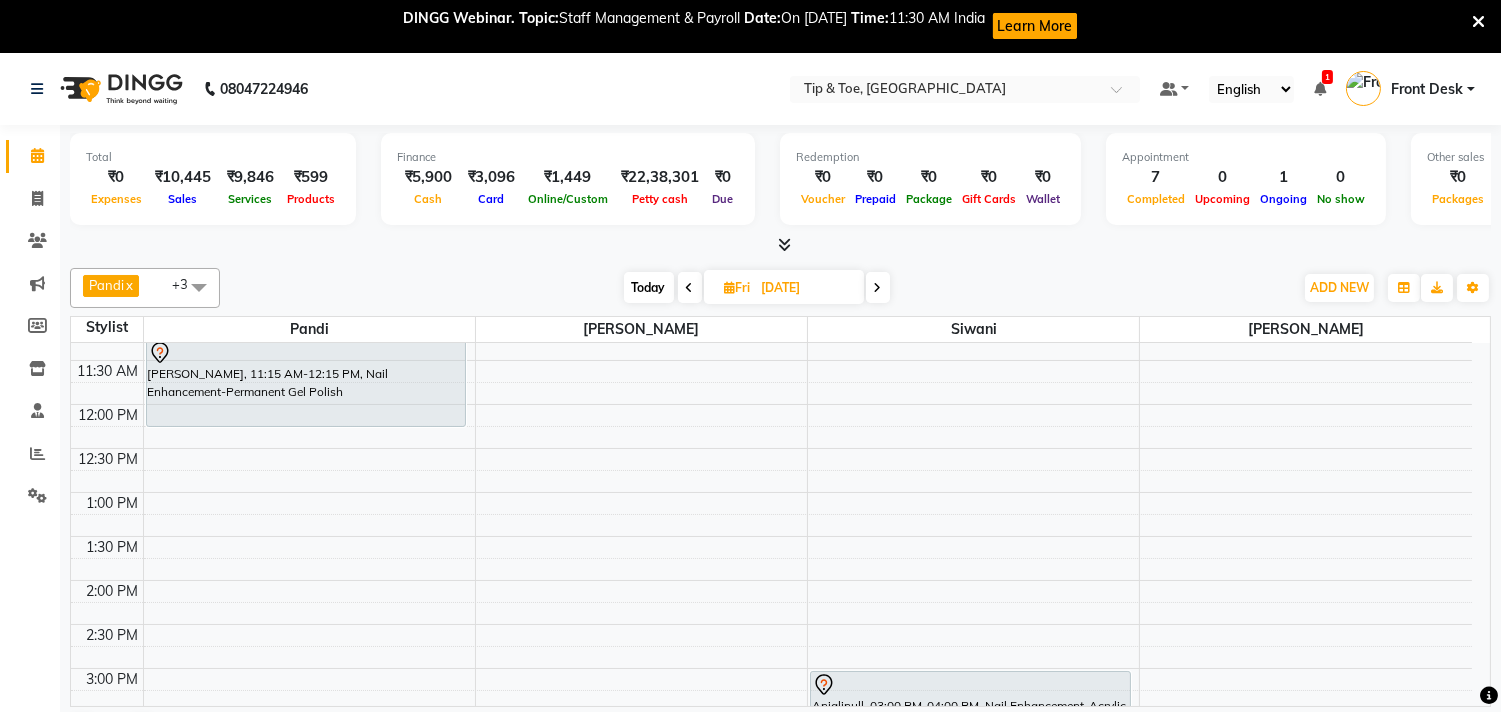scroll, scrollTop: 430, scrollLeft: 0, axis: vertical 